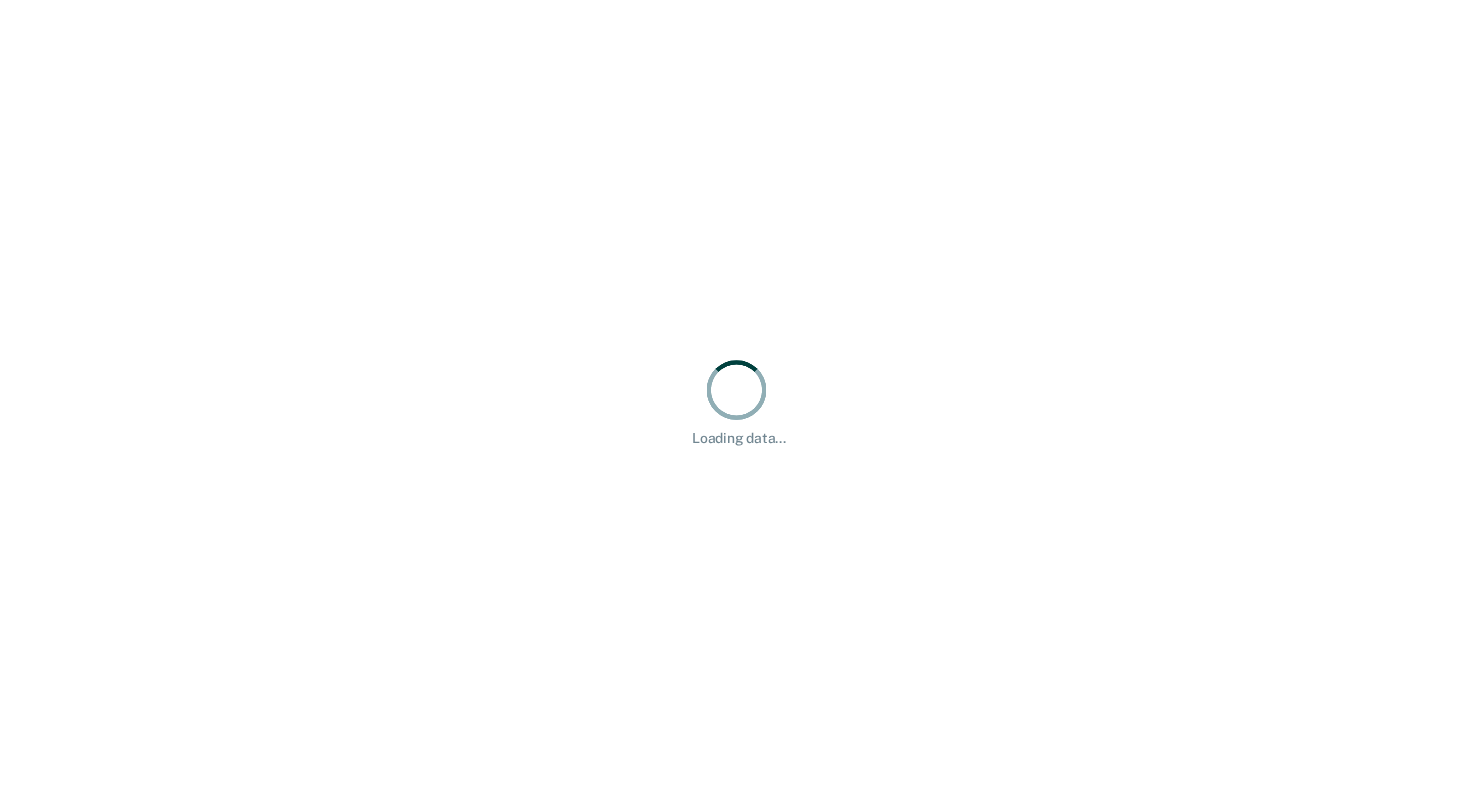 scroll, scrollTop: 0, scrollLeft: 0, axis: both 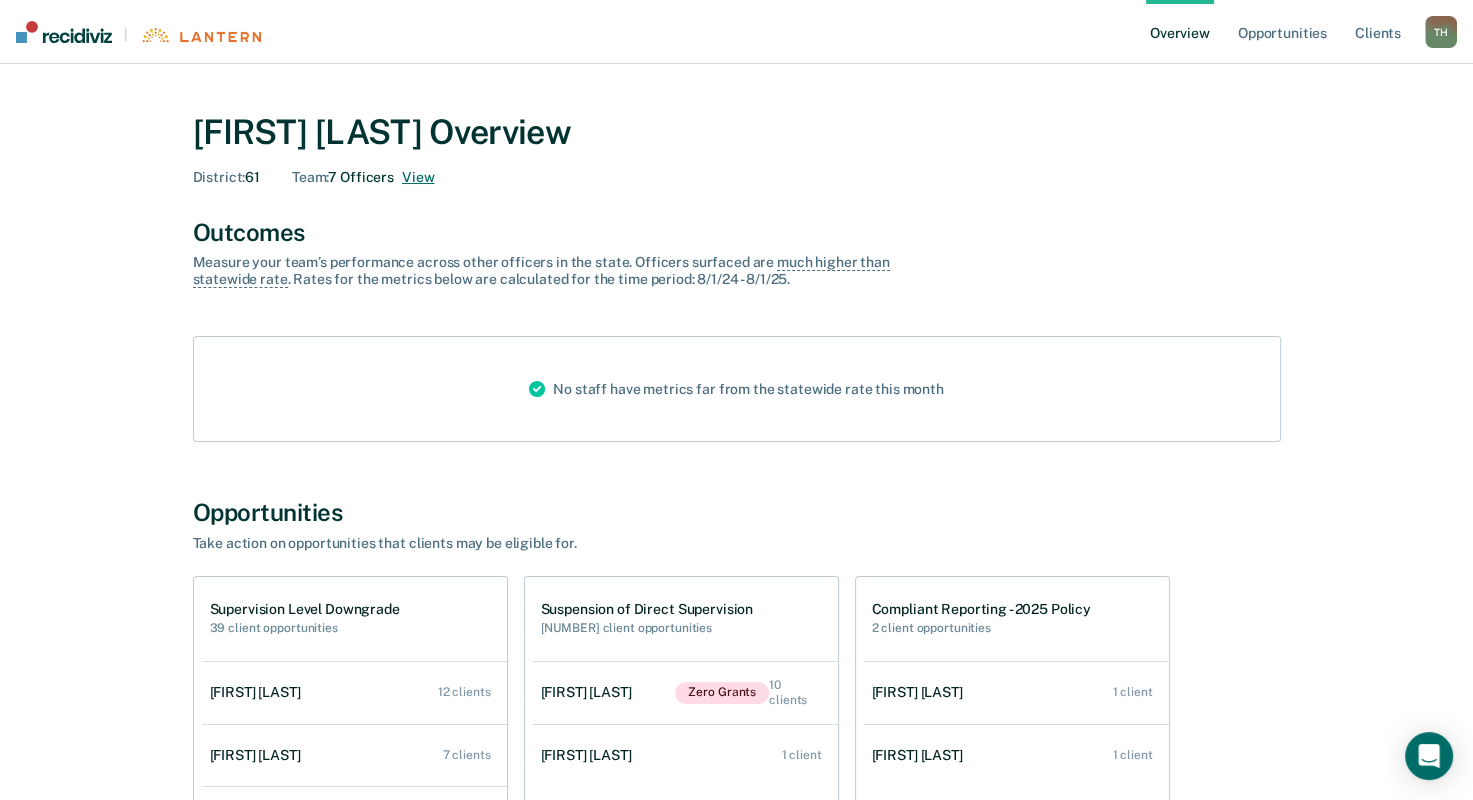 click on "View" at bounding box center (418, 177) 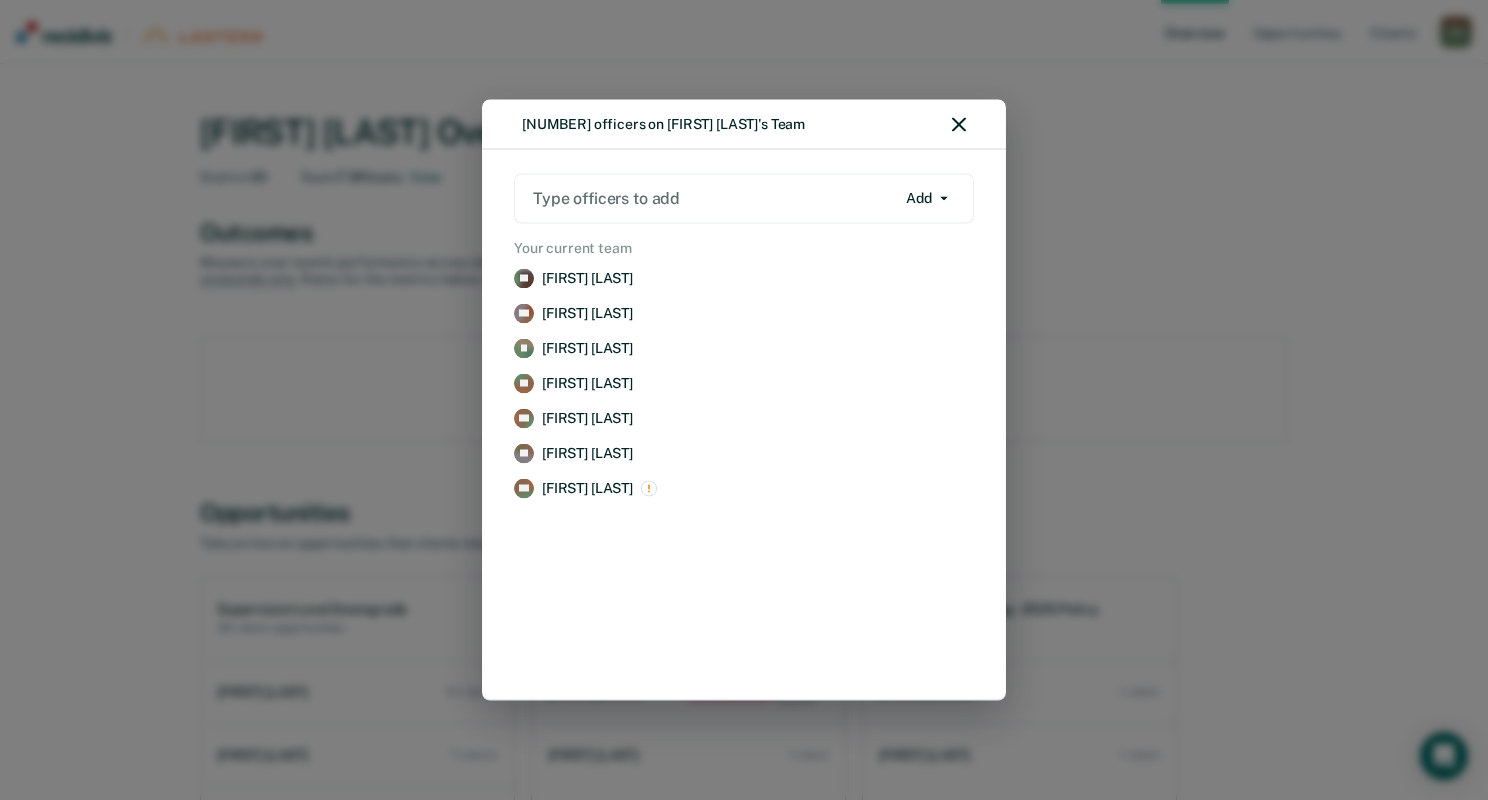 click 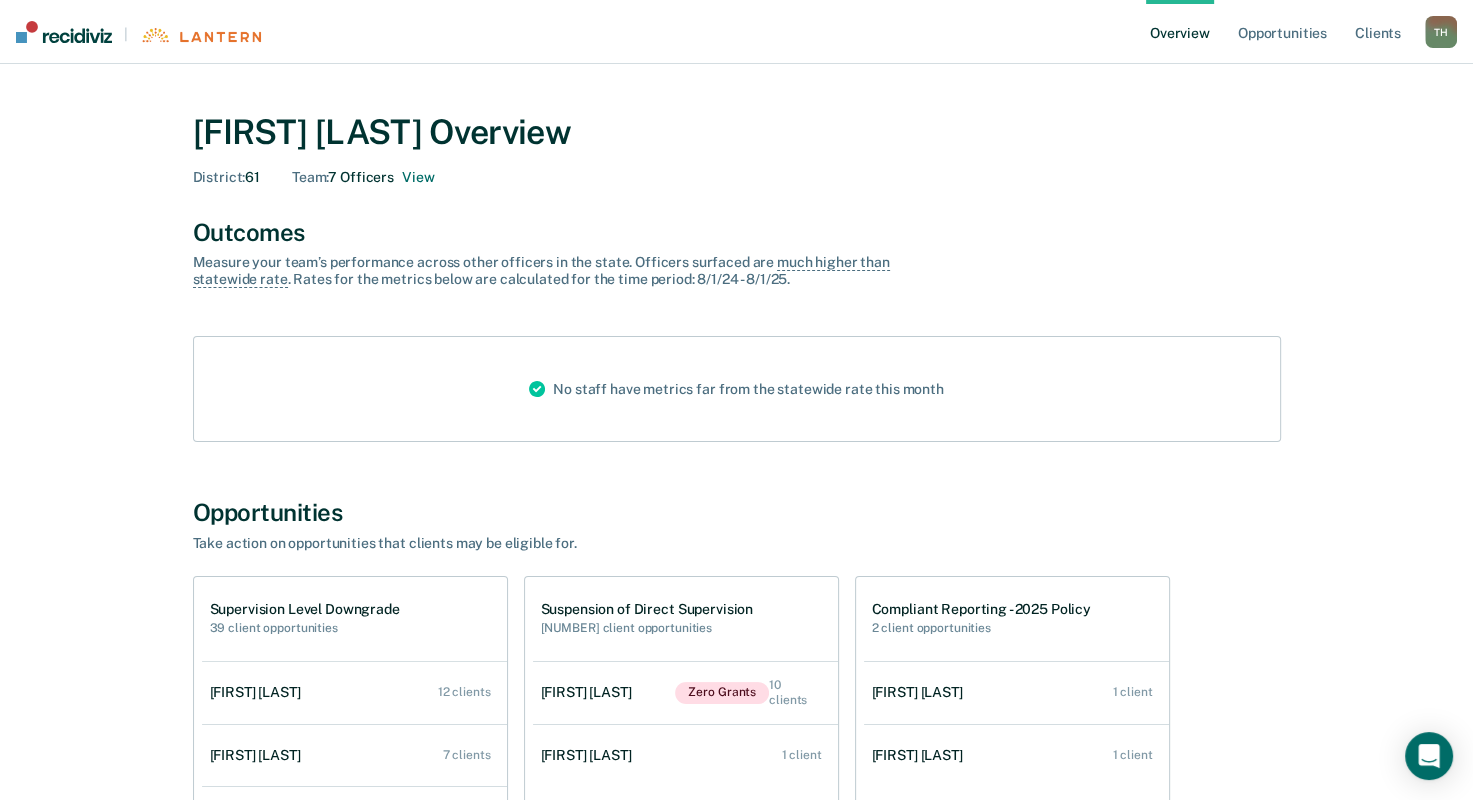 click on "Overview" at bounding box center (1180, 32) 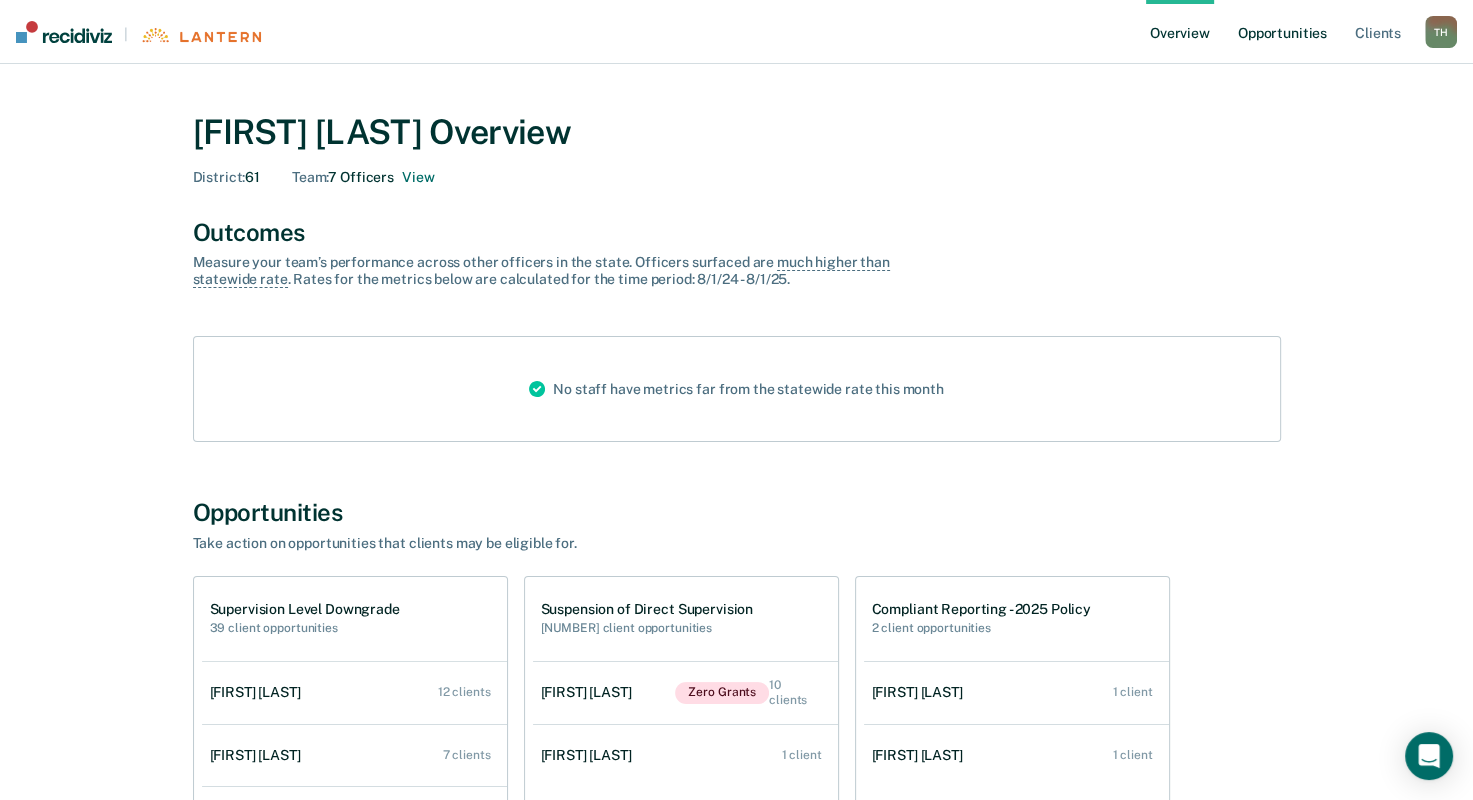 click on "Opportunities" at bounding box center [1282, 32] 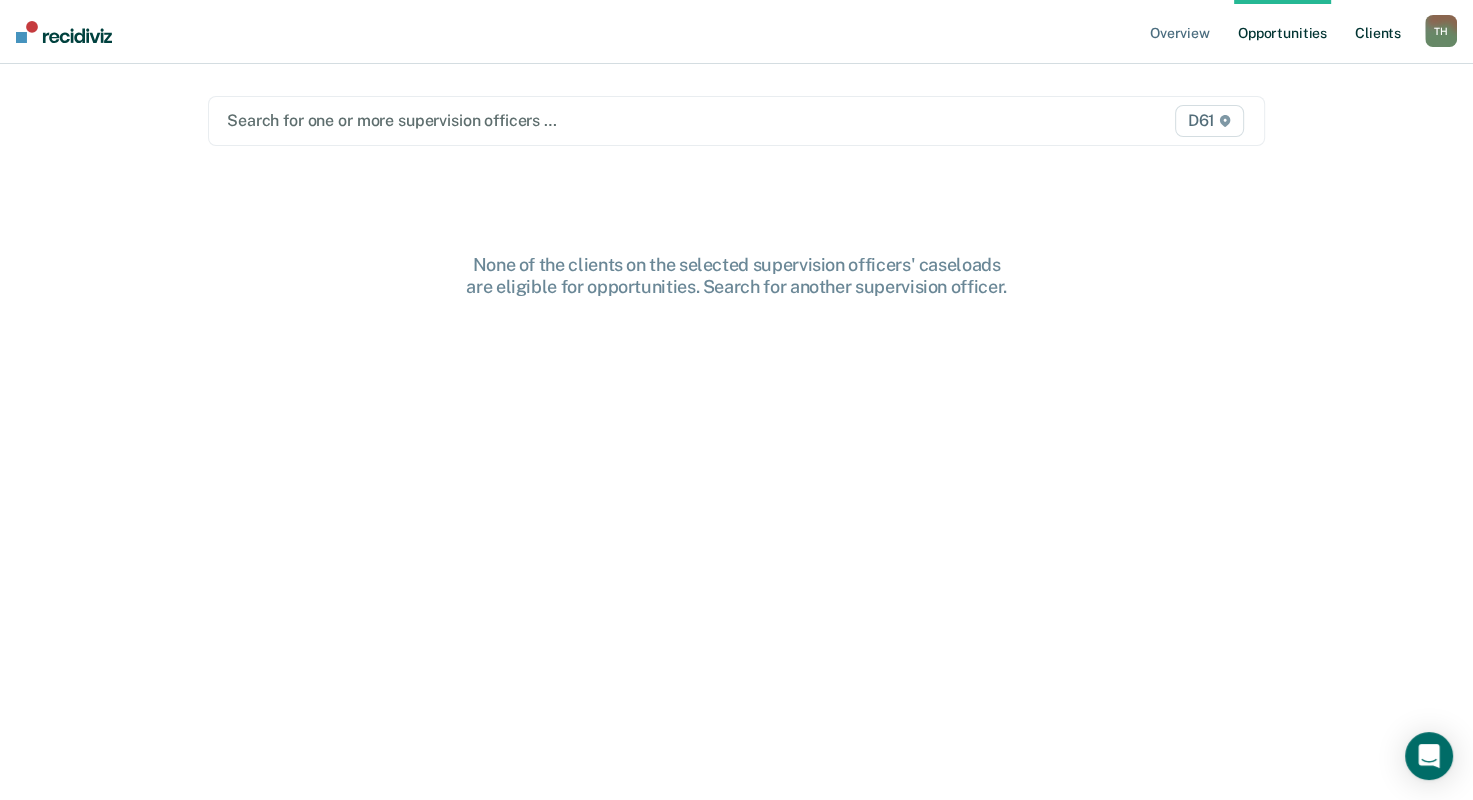 click on "Client s" at bounding box center [1378, 32] 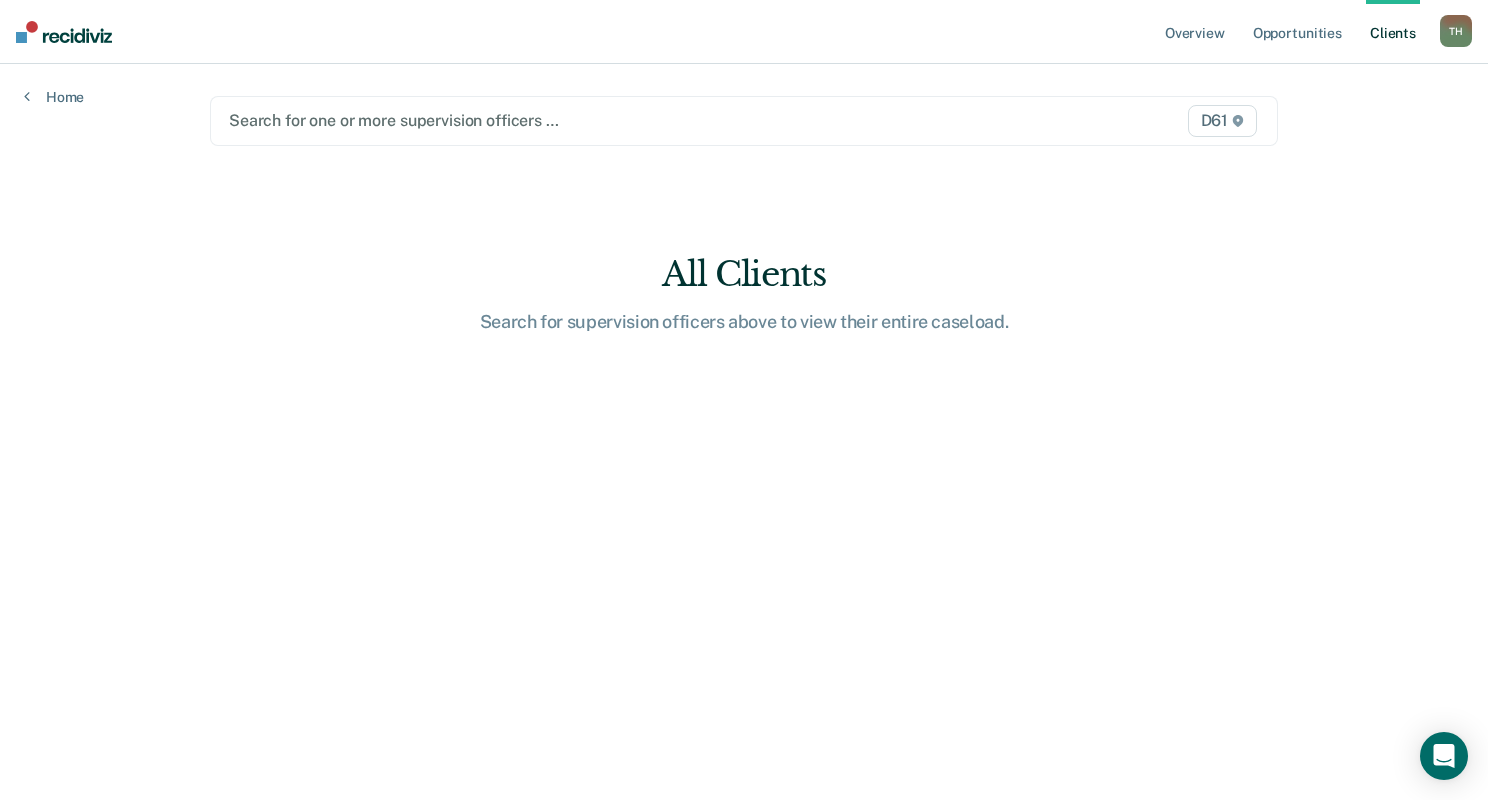 click at bounding box center [589, 120] 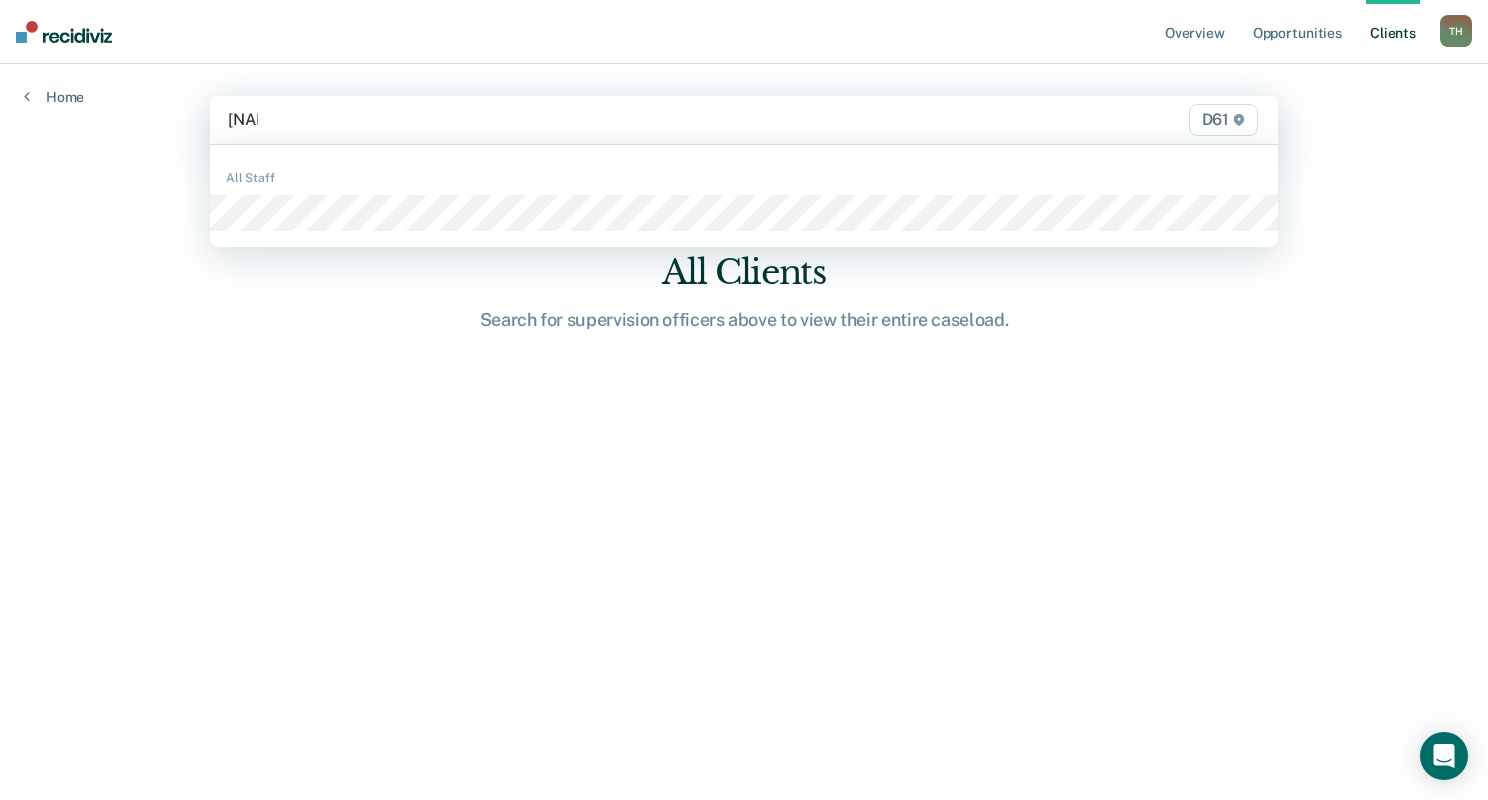 type on "[NAME]" 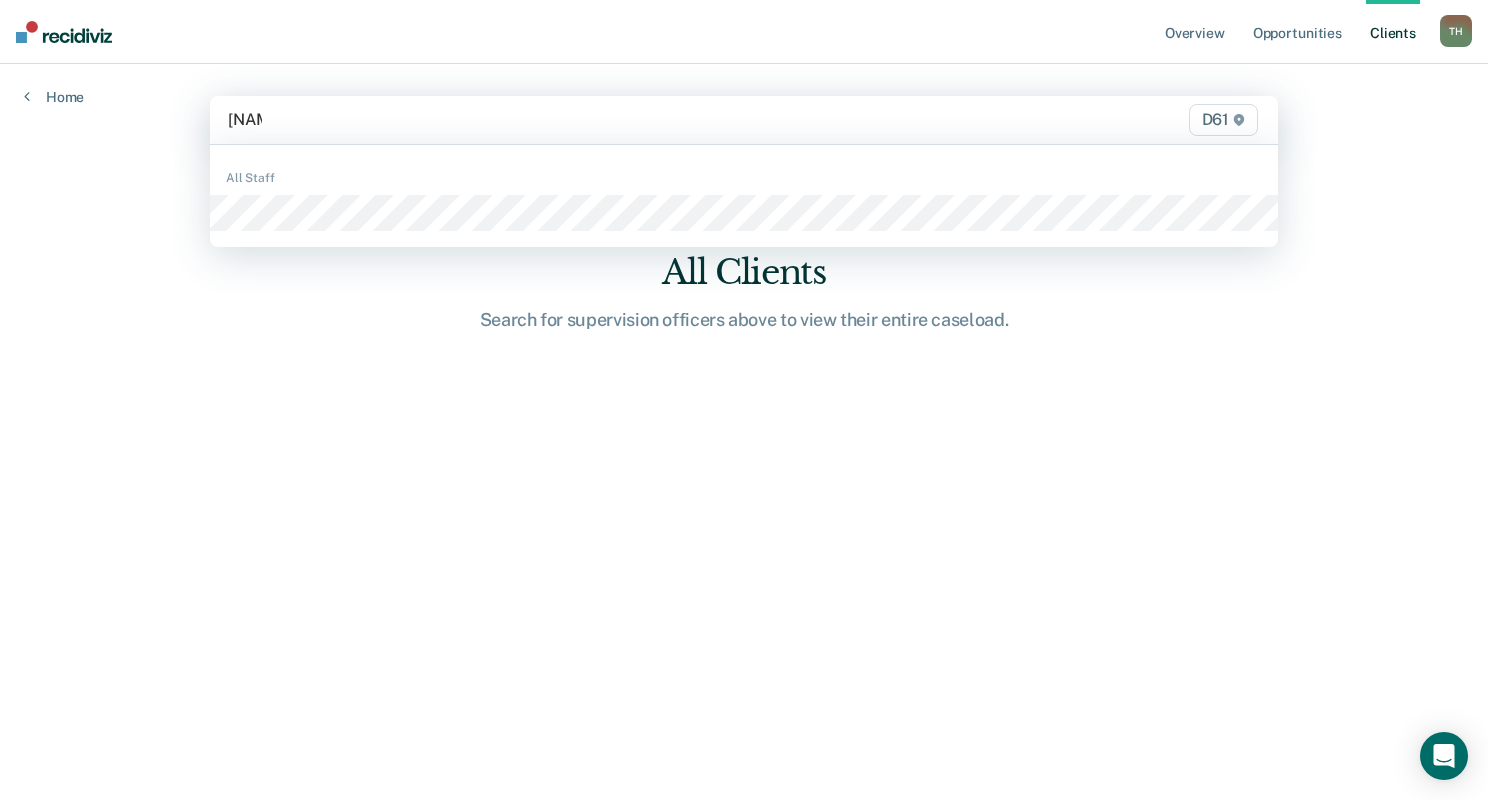 type 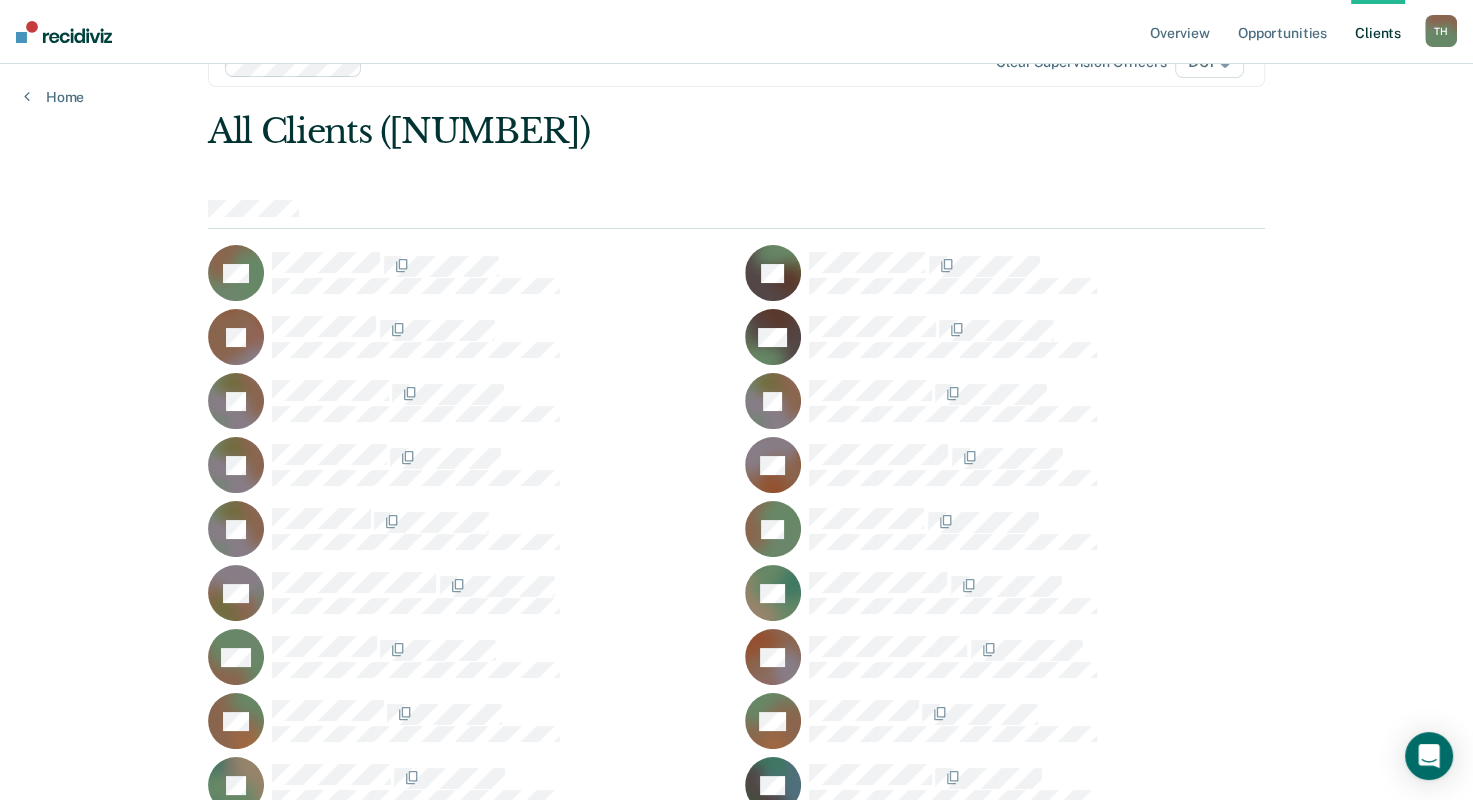 scroll, scrollTop: 0, scrollLeft: 0, axis: both 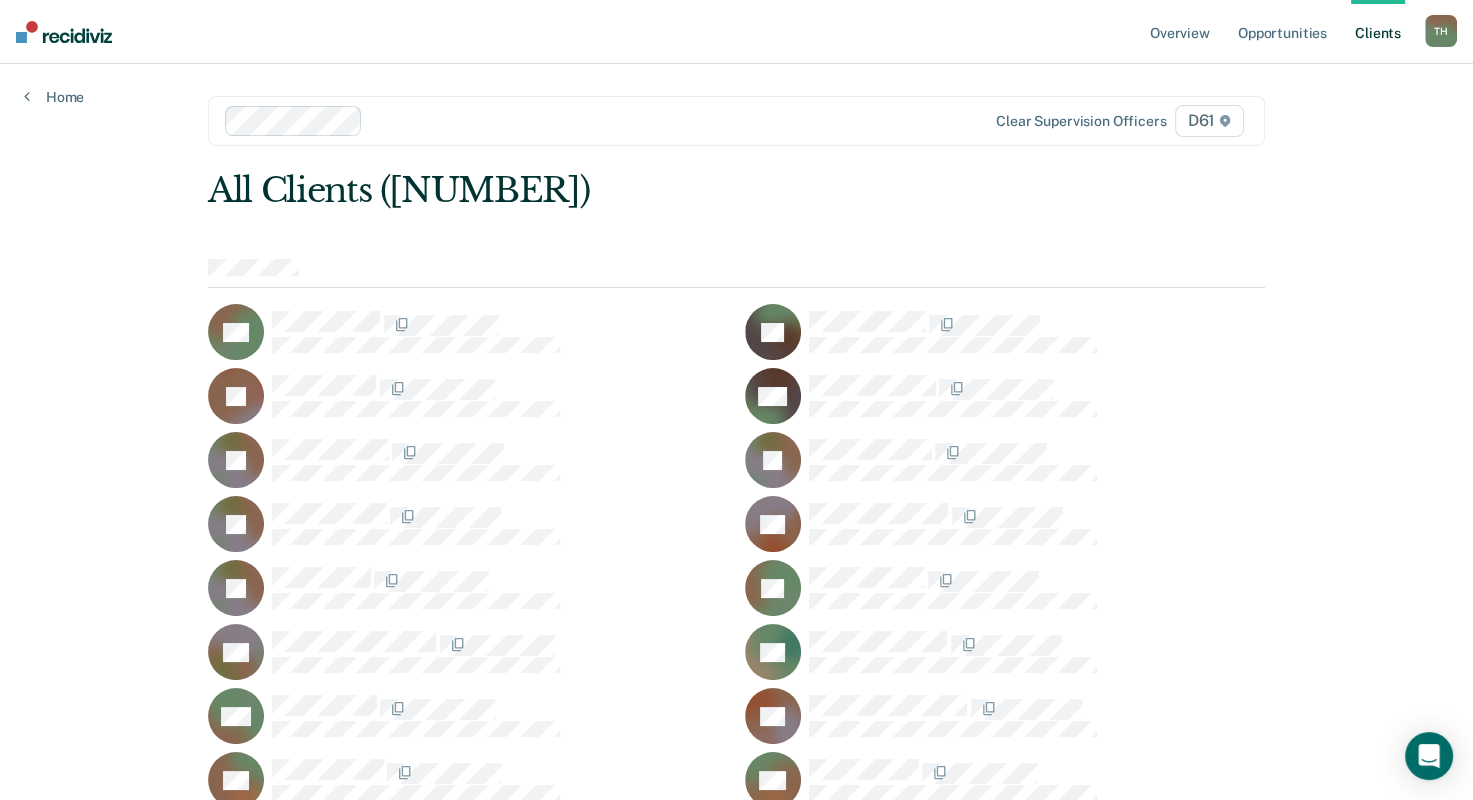 click on "All Clients ([NUMBER])" at bounding box center [630, 190] 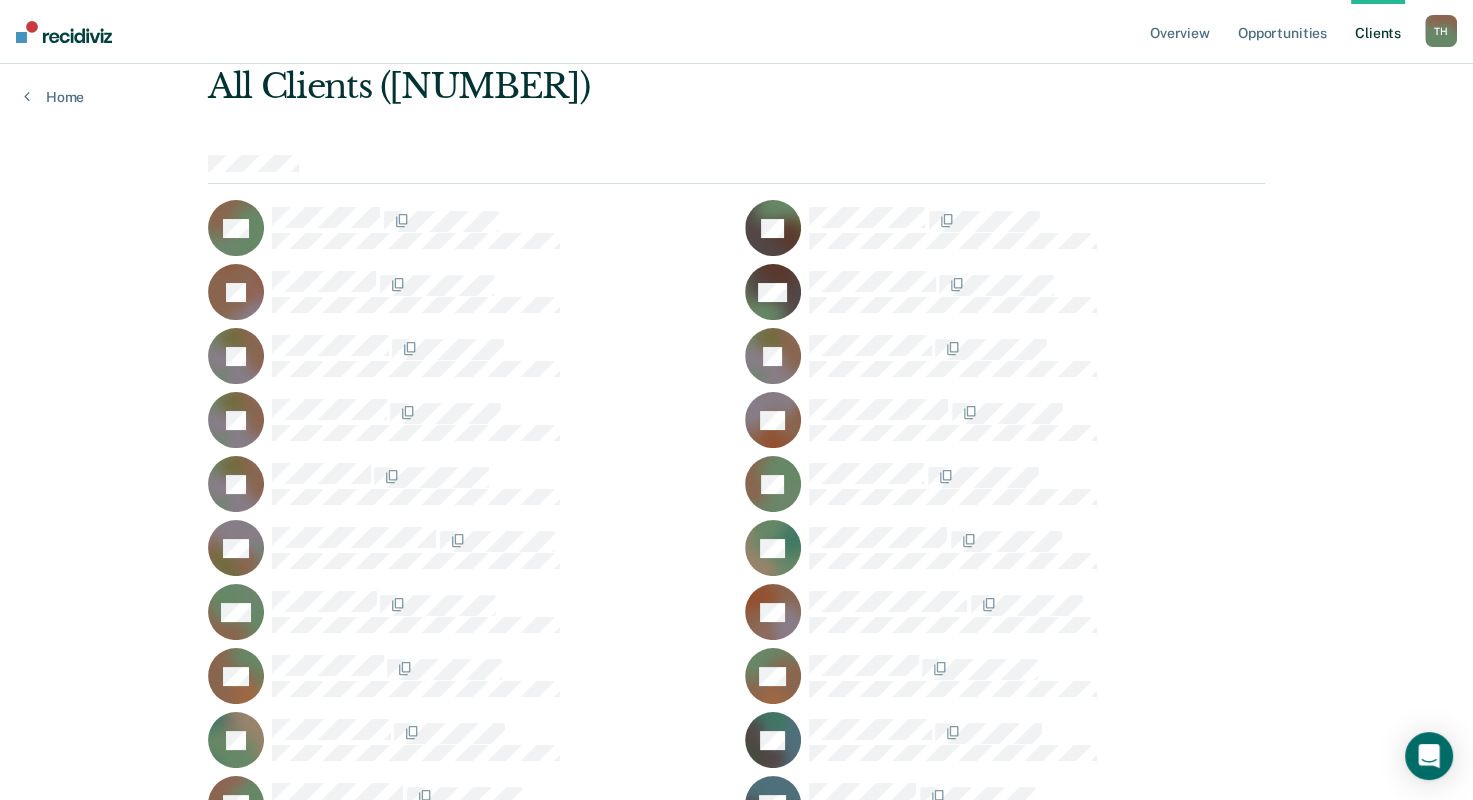 scroll, scrollTop: 0, scrollLeft: 0, axis: both 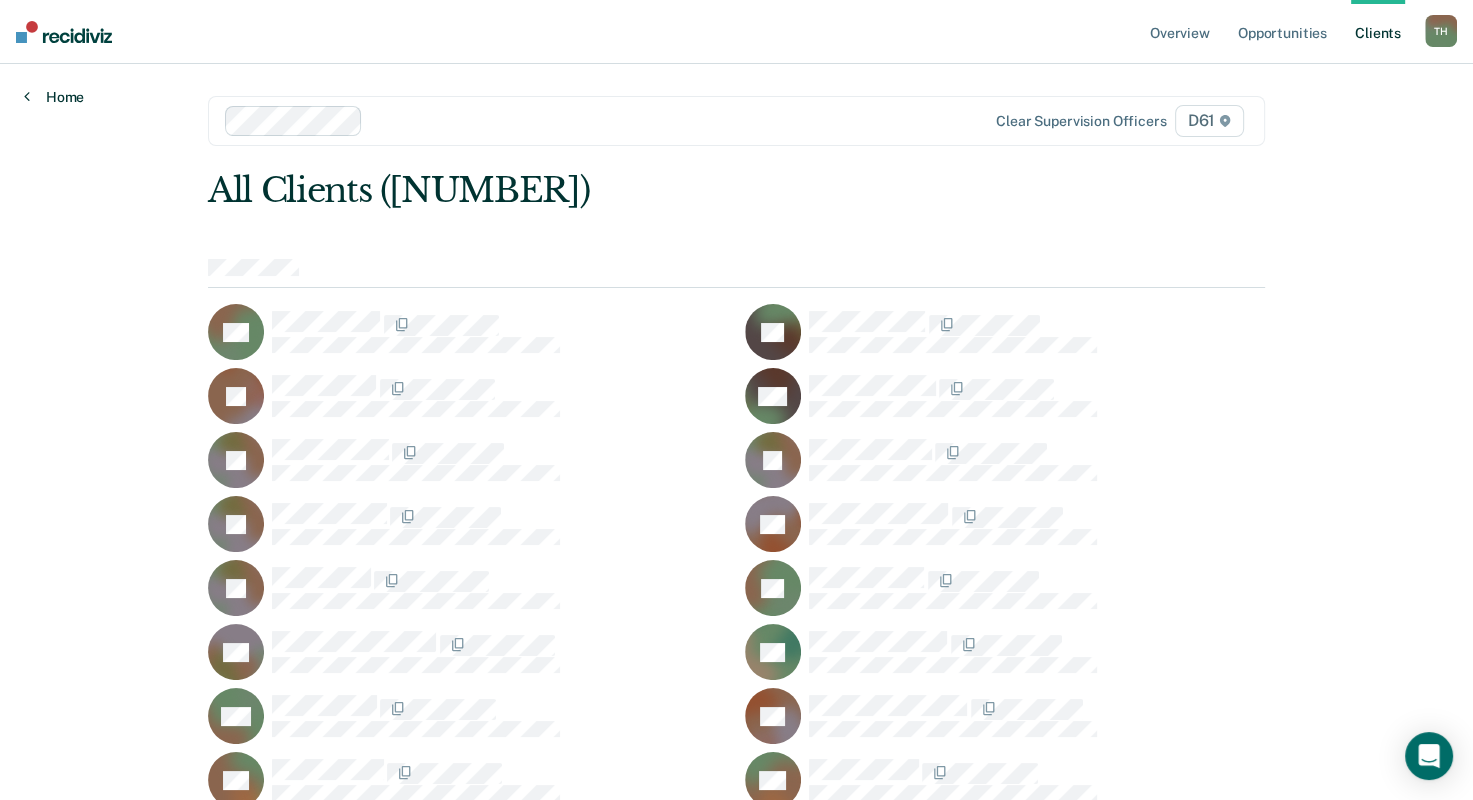 click on "Home" at bounding box center [54, 97] 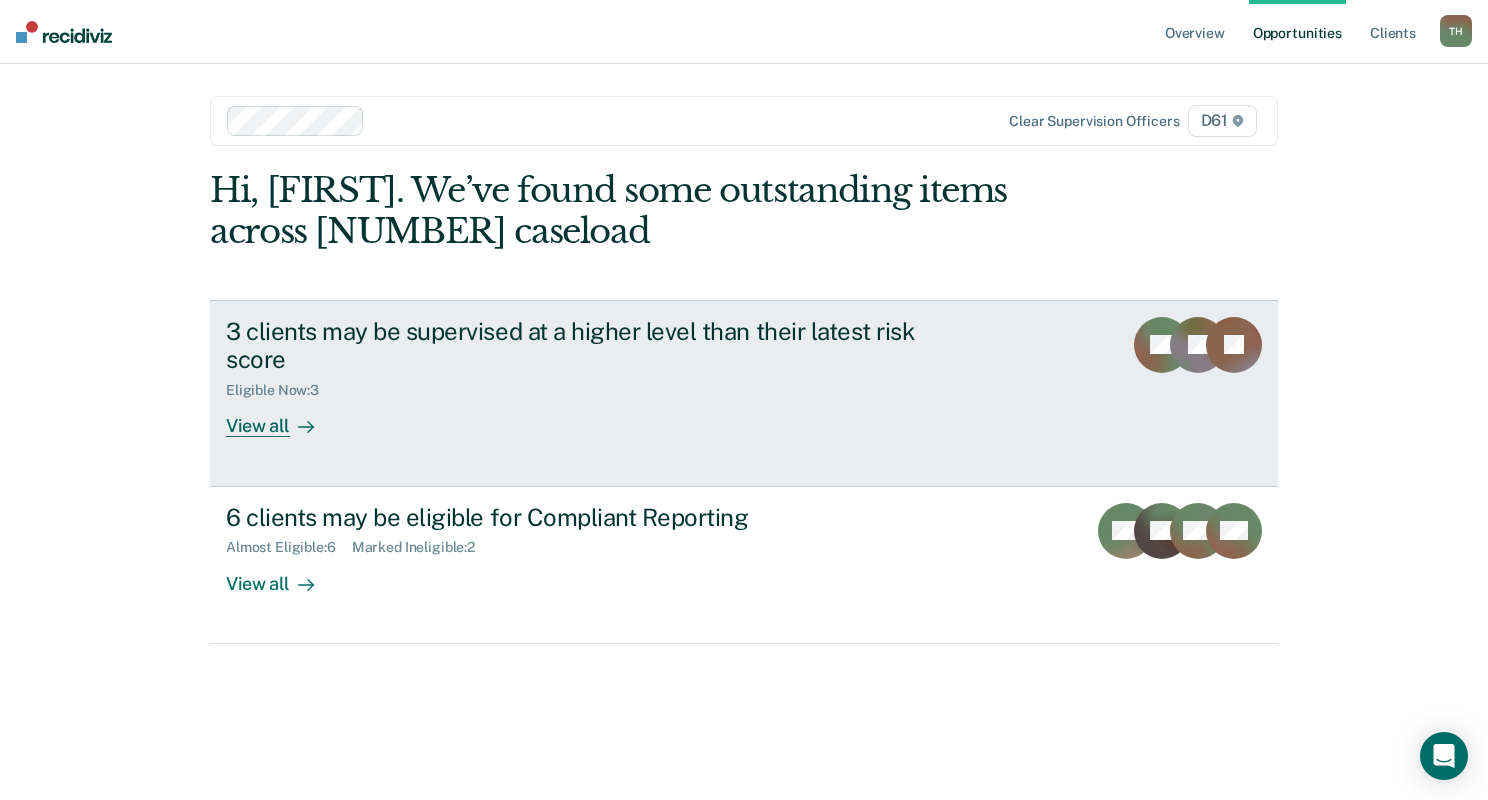 click on "View all" at bounding box center [282, 418] 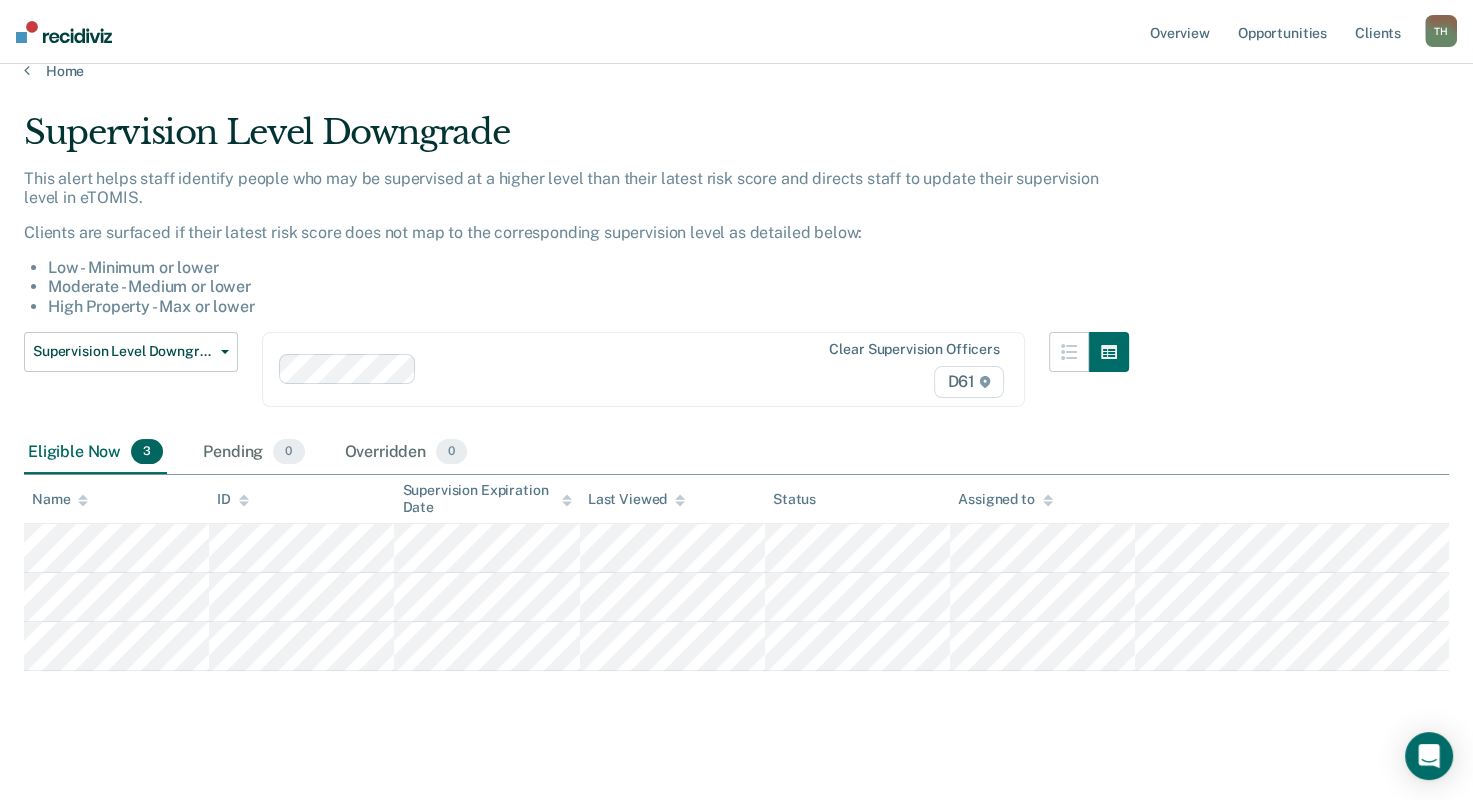 scroll, scrollTop: 39, scrollLeft: 0, axis: vertical 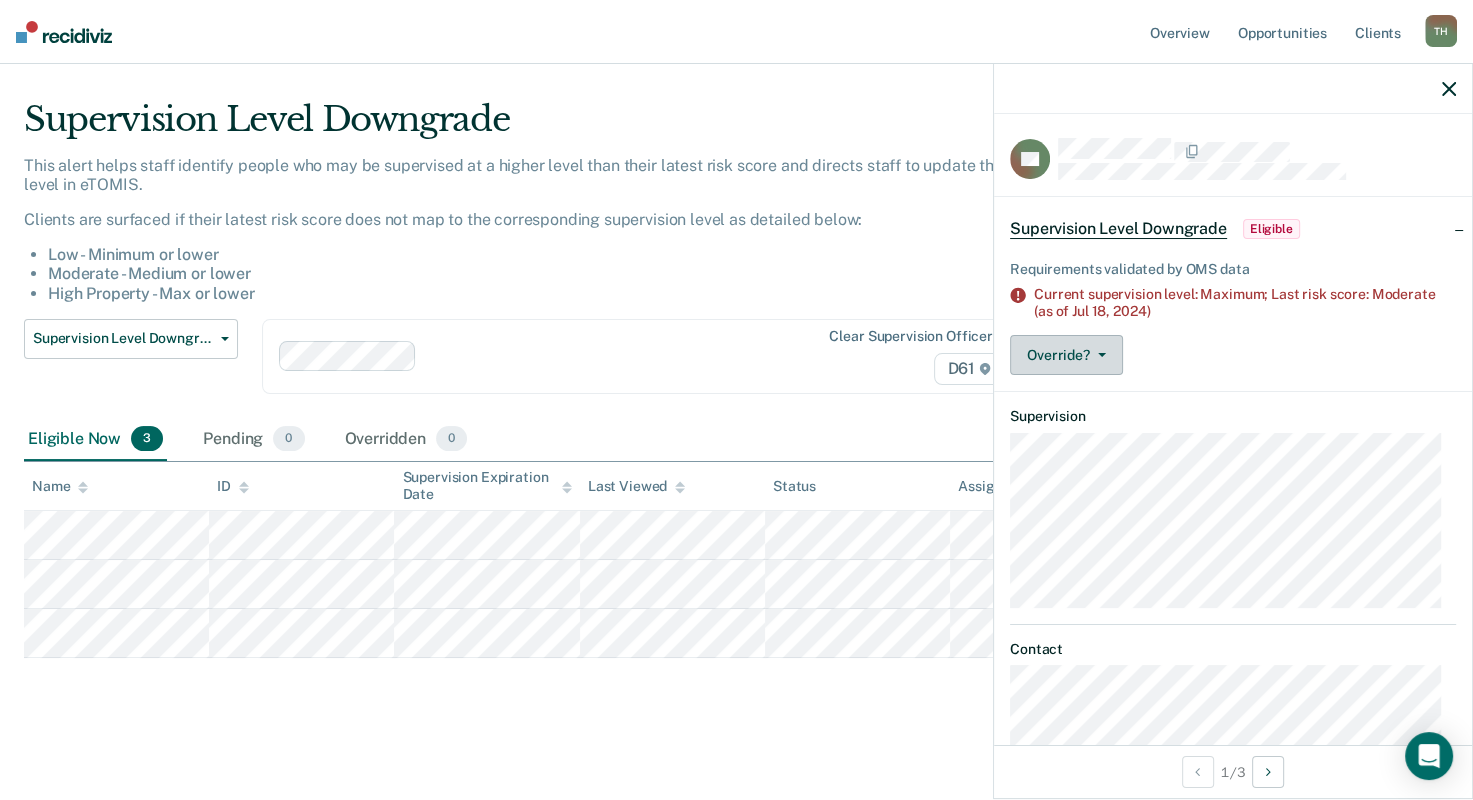 click on "Override?" at bounding box center (1066, 355) 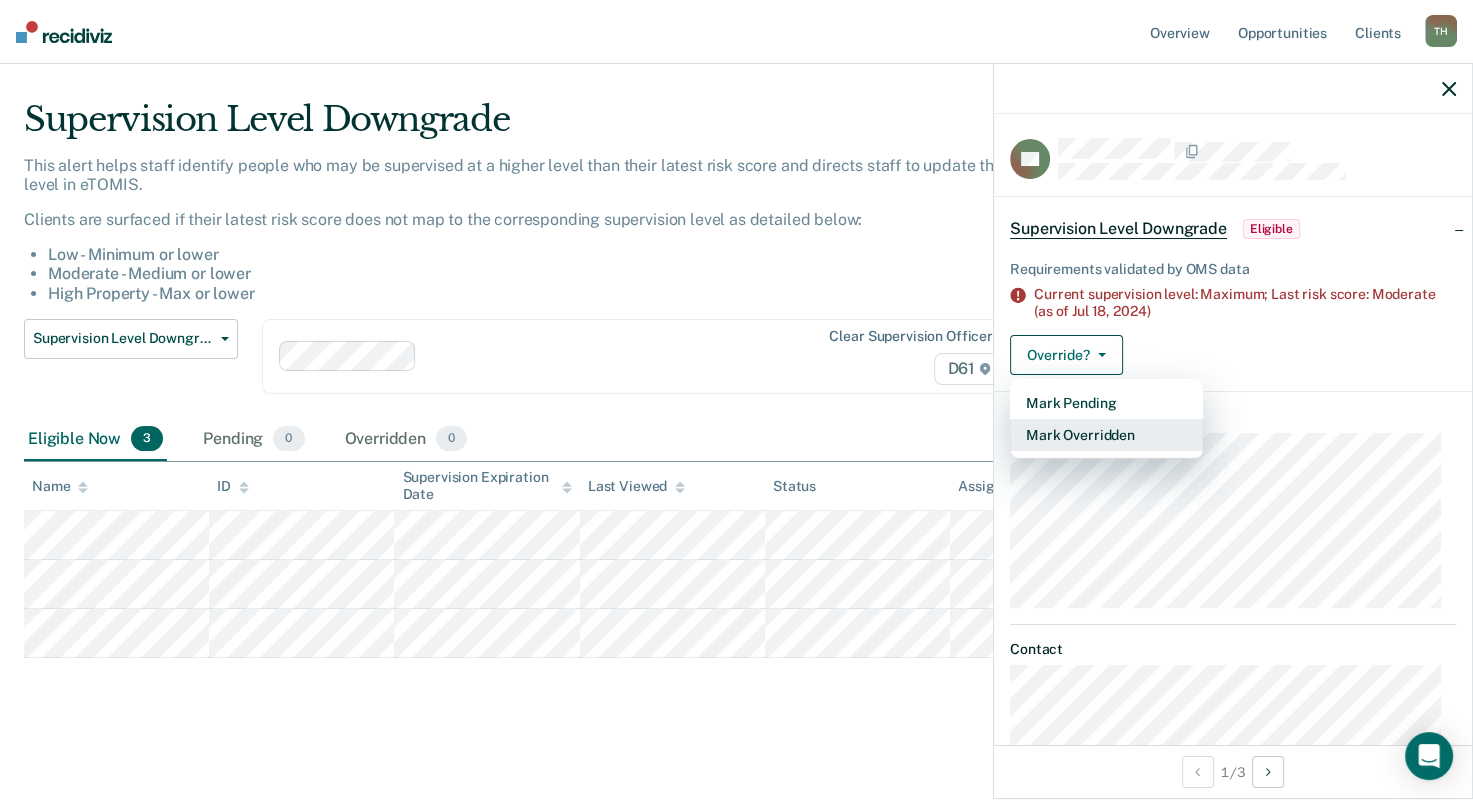 click on "Mark Overridden" at bounding box center [1106, 435] 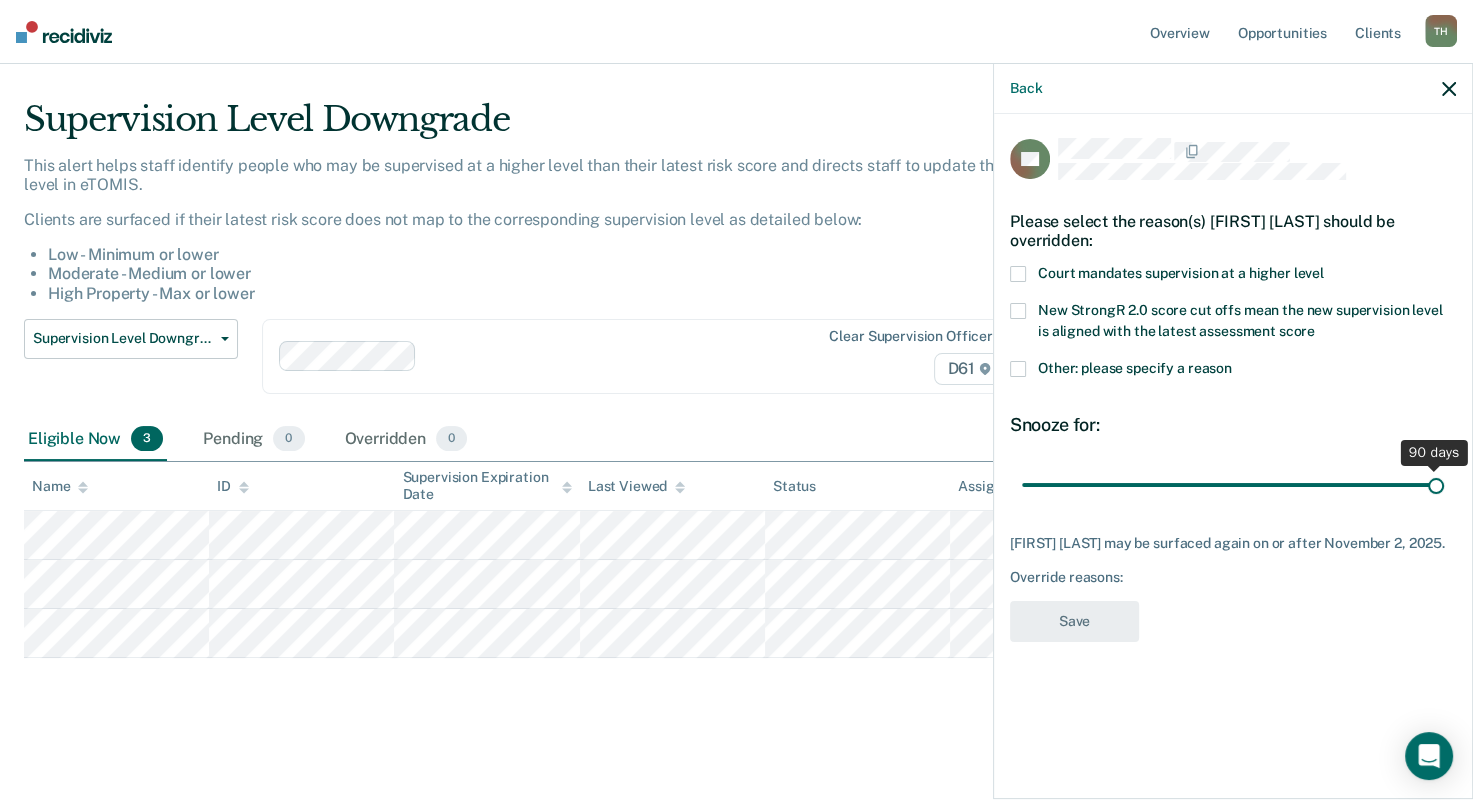 drag, startPoint x: 1159, startPoint y: 490, endPoint x: 1516, endPoint y: 478, distance: 357.20163 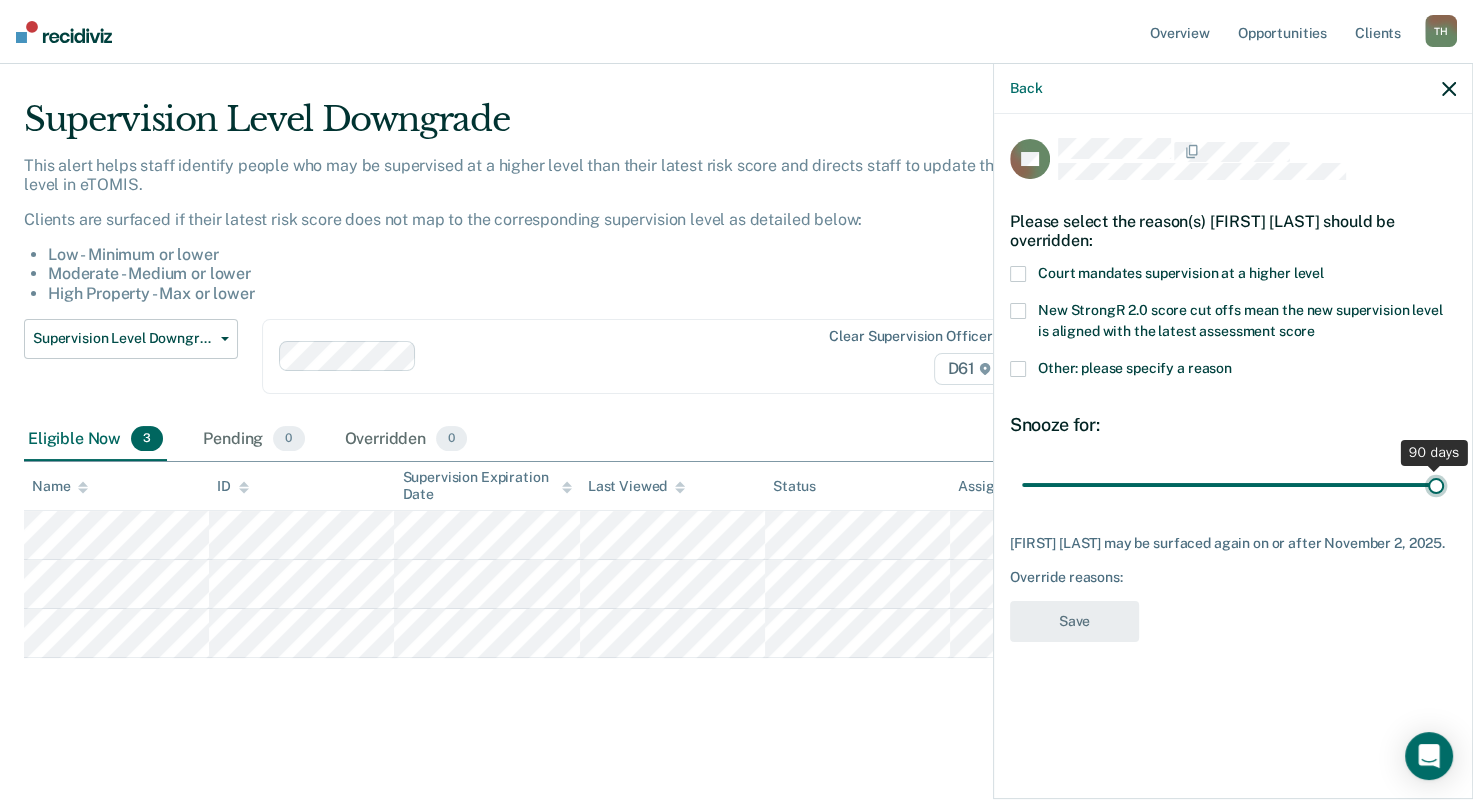type on "90" 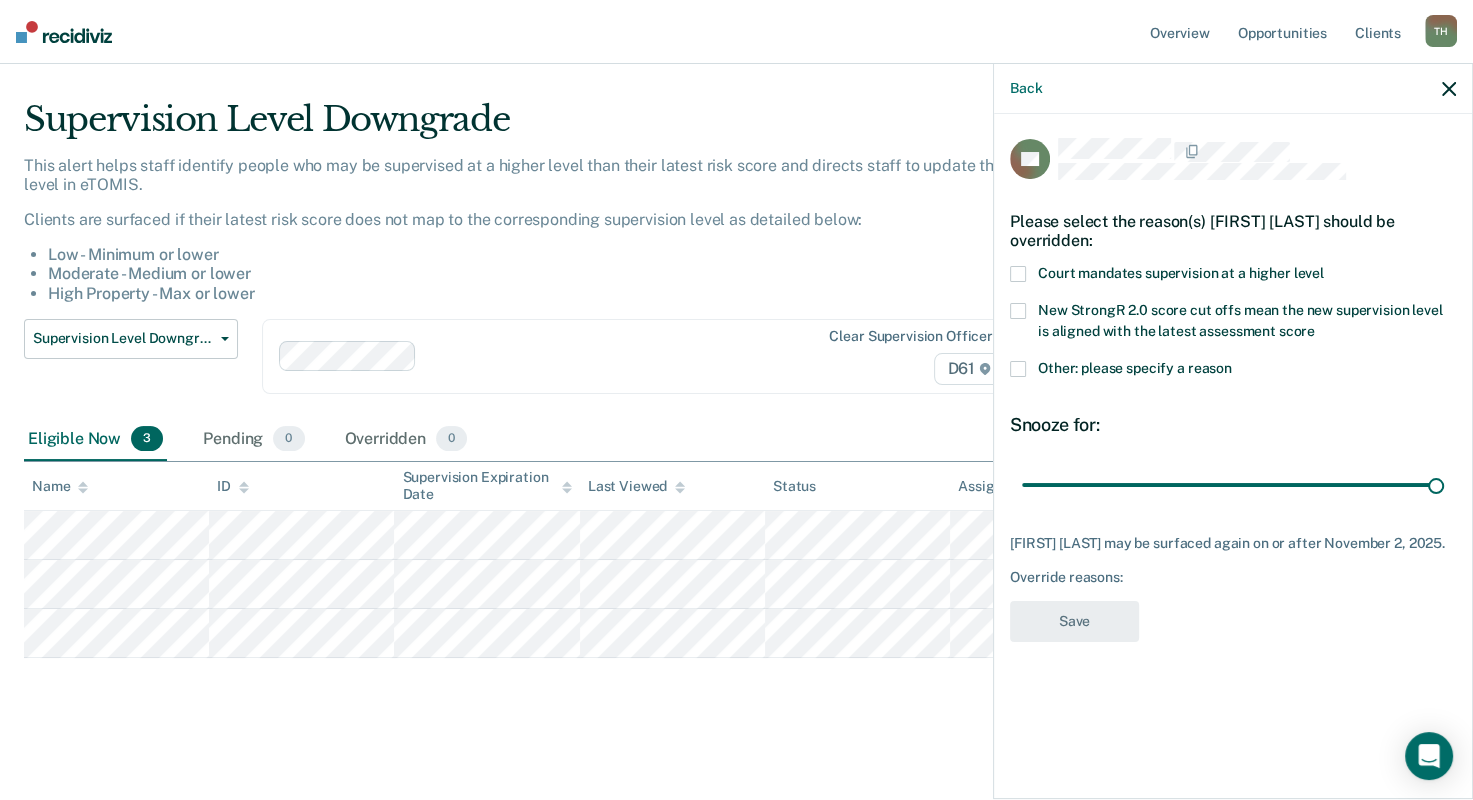 click at bounding box center (1018, 311) 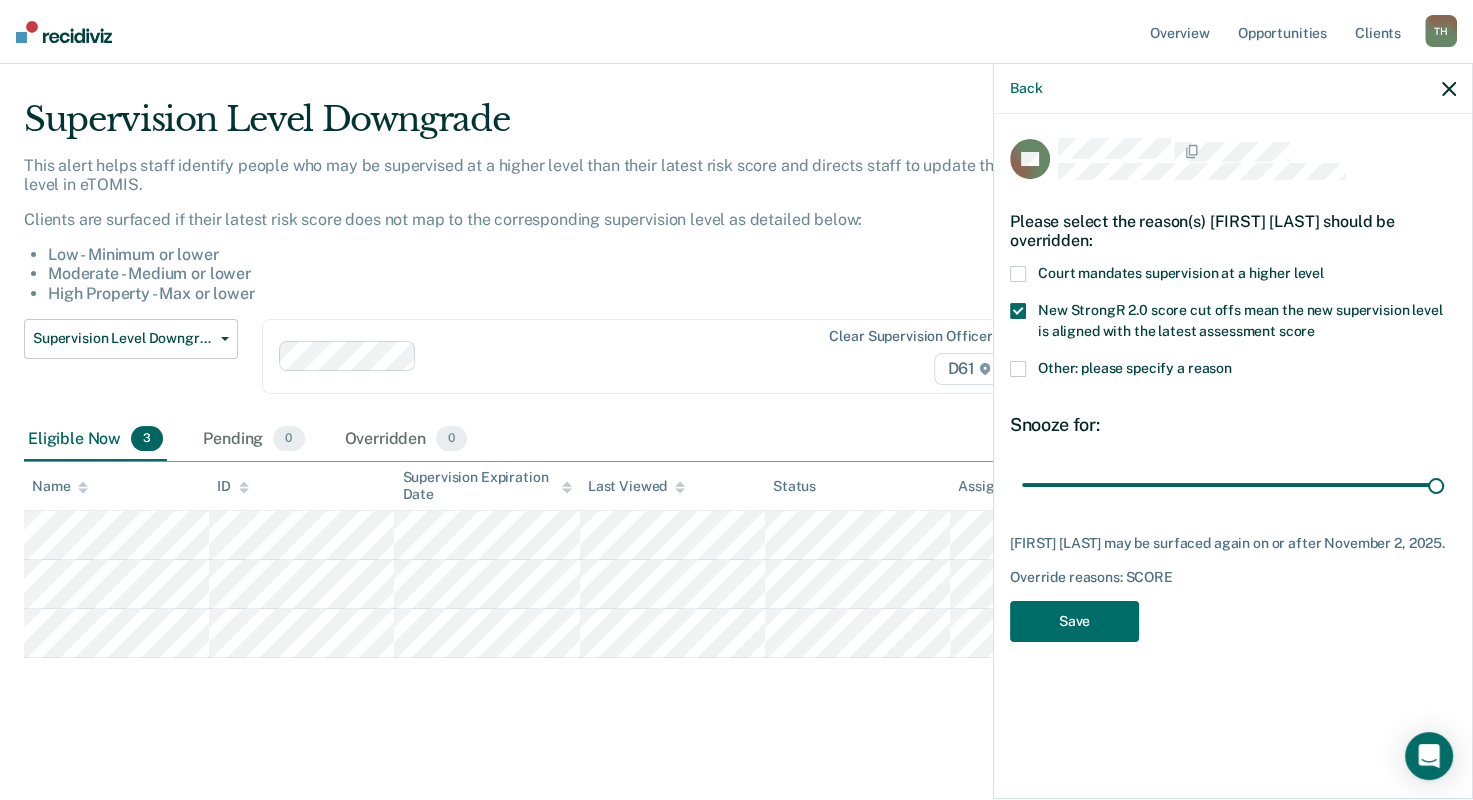 click on "RP   Please select the reason(s) [FIRST] [LAST] should be overridden: Court mandates supervision at a higher level New StrongR 2.0 score cut offs mean the new supervision level is aligned with the latest assessment score Other: please specify a reason Snooze for: 90 days [FIRST] [LAST] may be surfaced again on or after November 2, 2025. Override reasons: SCORE Save" at bounding box center [1233, 396] 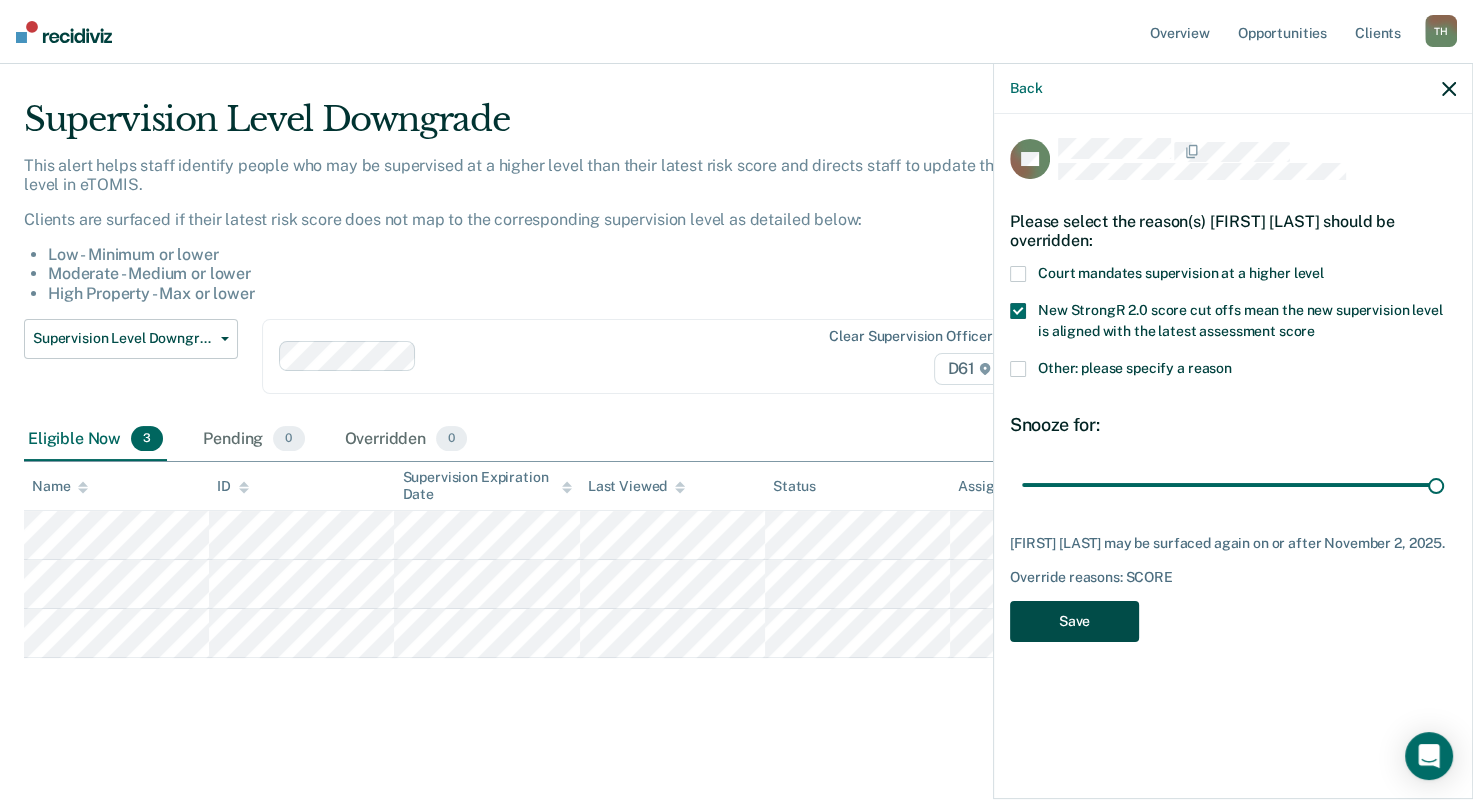 click on "Save" at bounding box center [1074, 621] 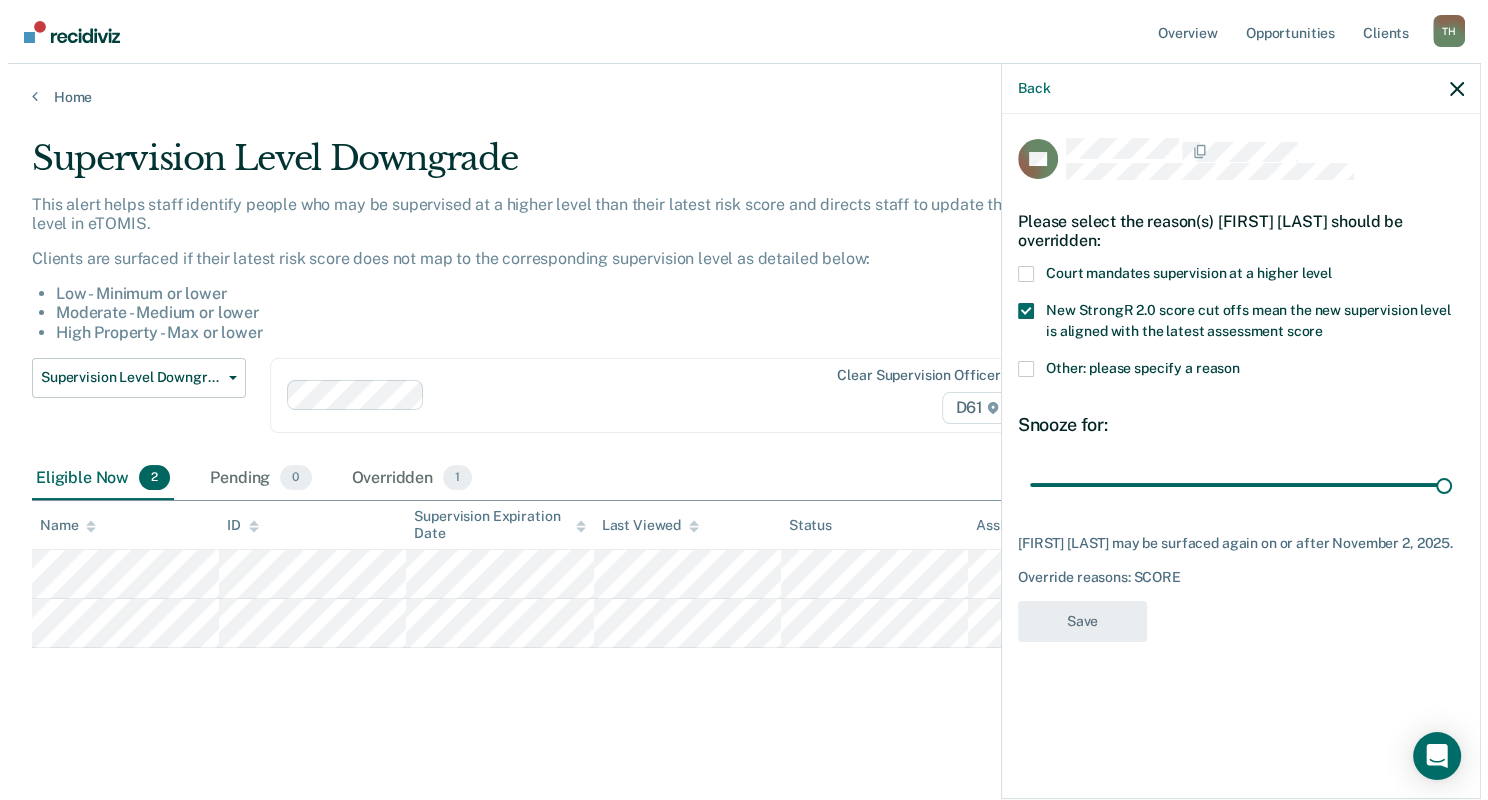 scroll, scrollTop: 0, scrollLeft: 0, axis: both 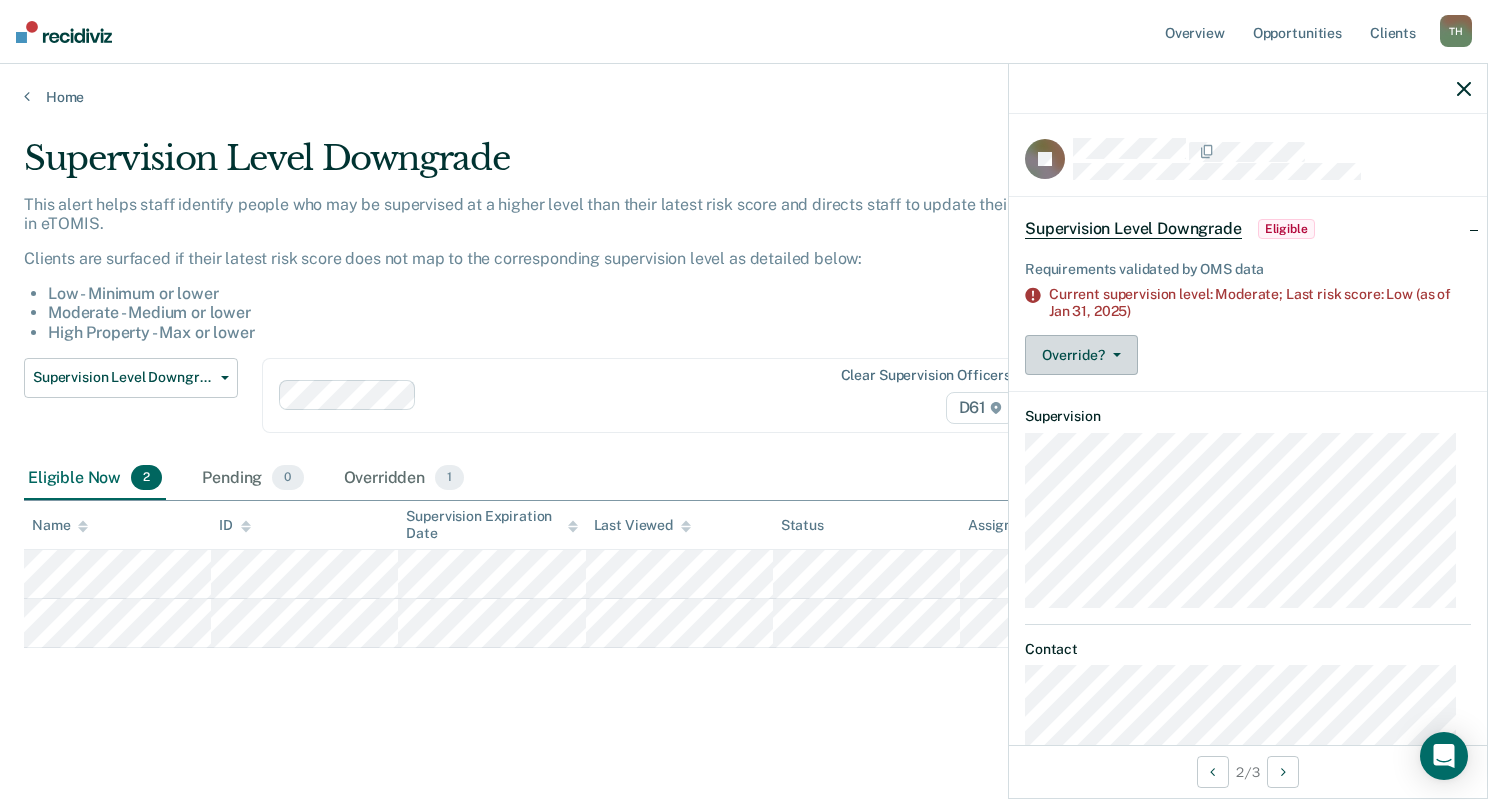 click on "Override?" at bounding box center (1081, 355) 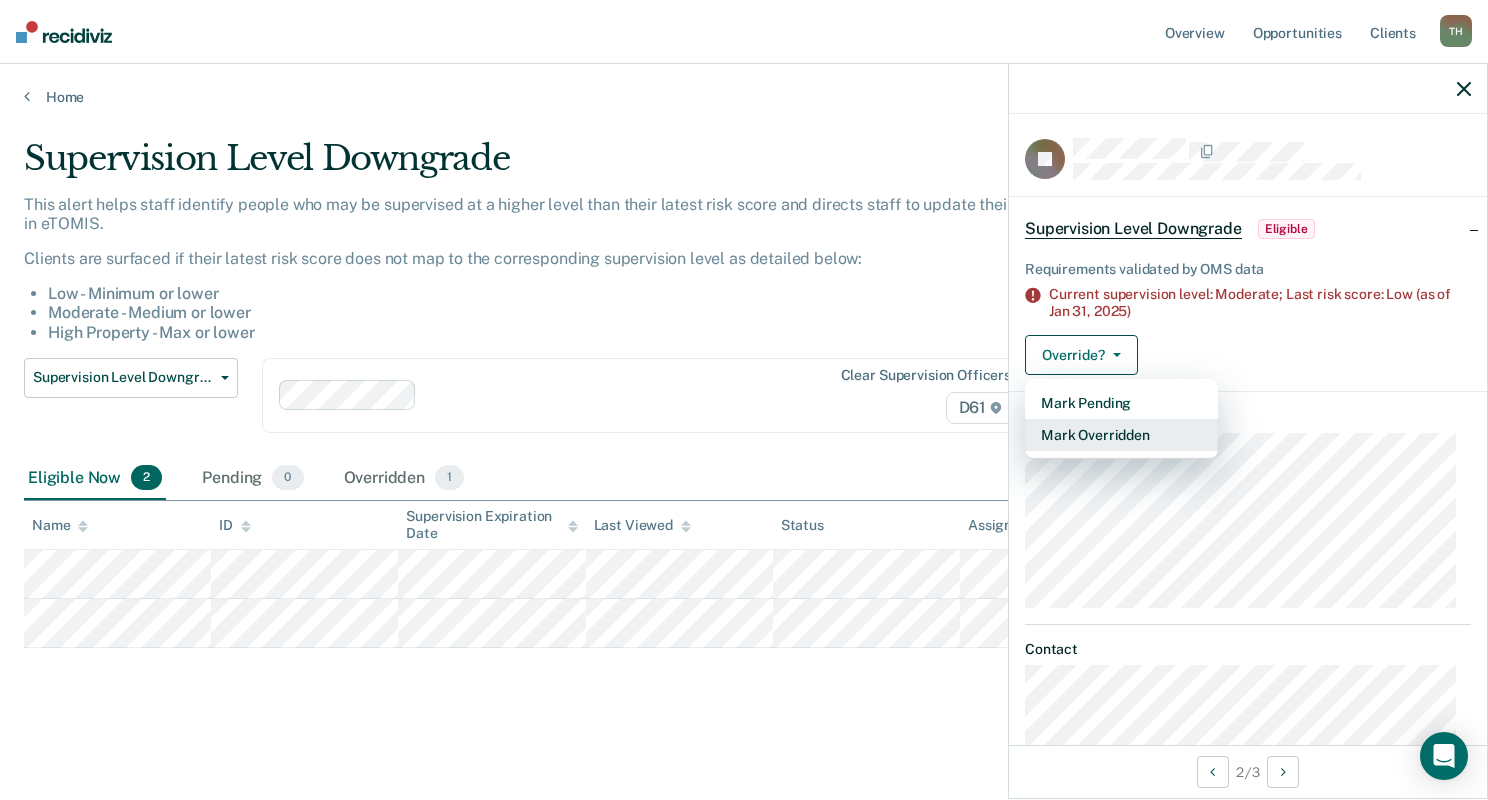 click on "Mark Overridden" at bounding box center (1121, 435) 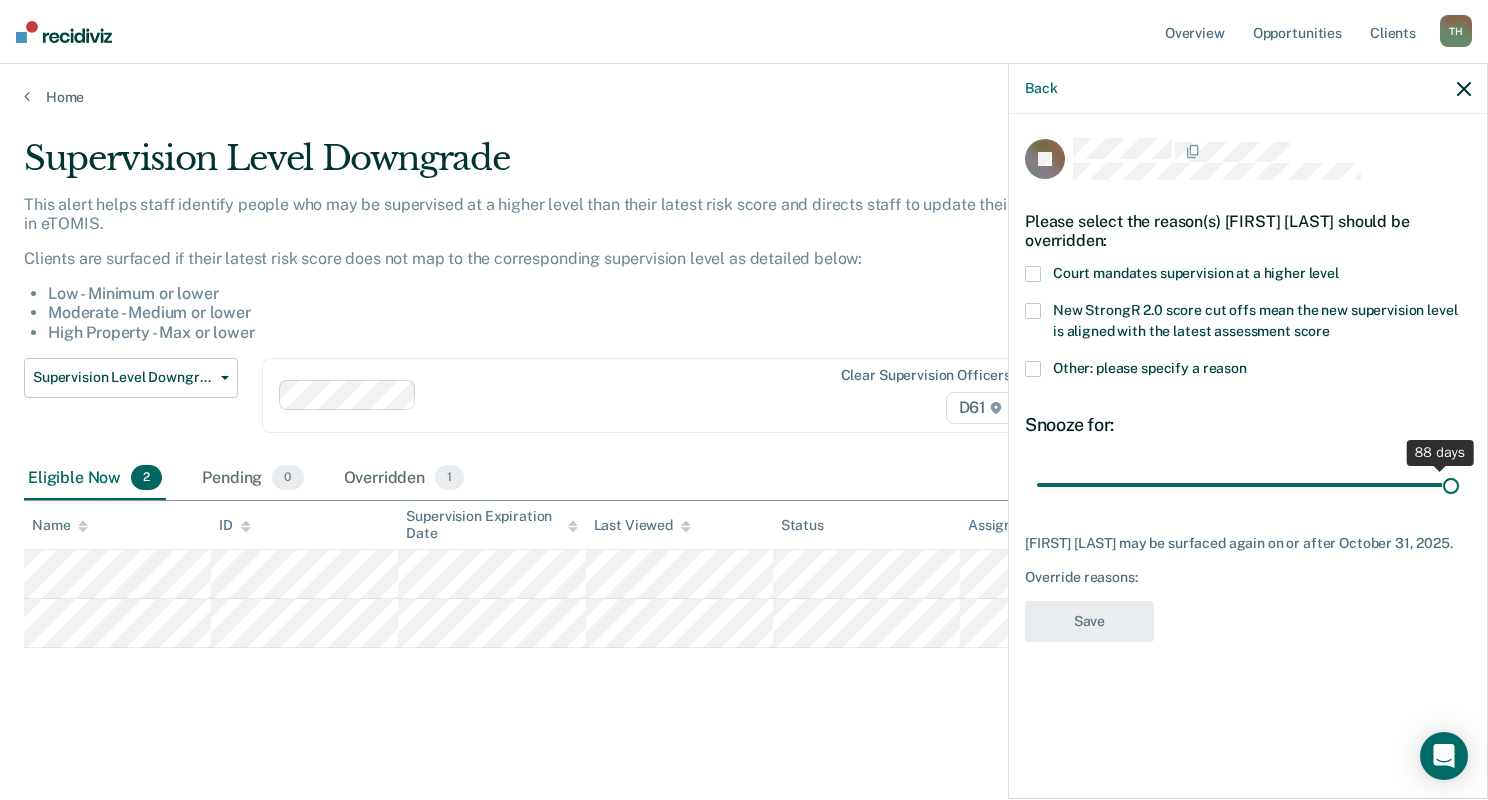 drag, startPoint x: 1173, startPoint y: 483, endPoint x: 1456, endPoint y: 473, distance: 283.17664 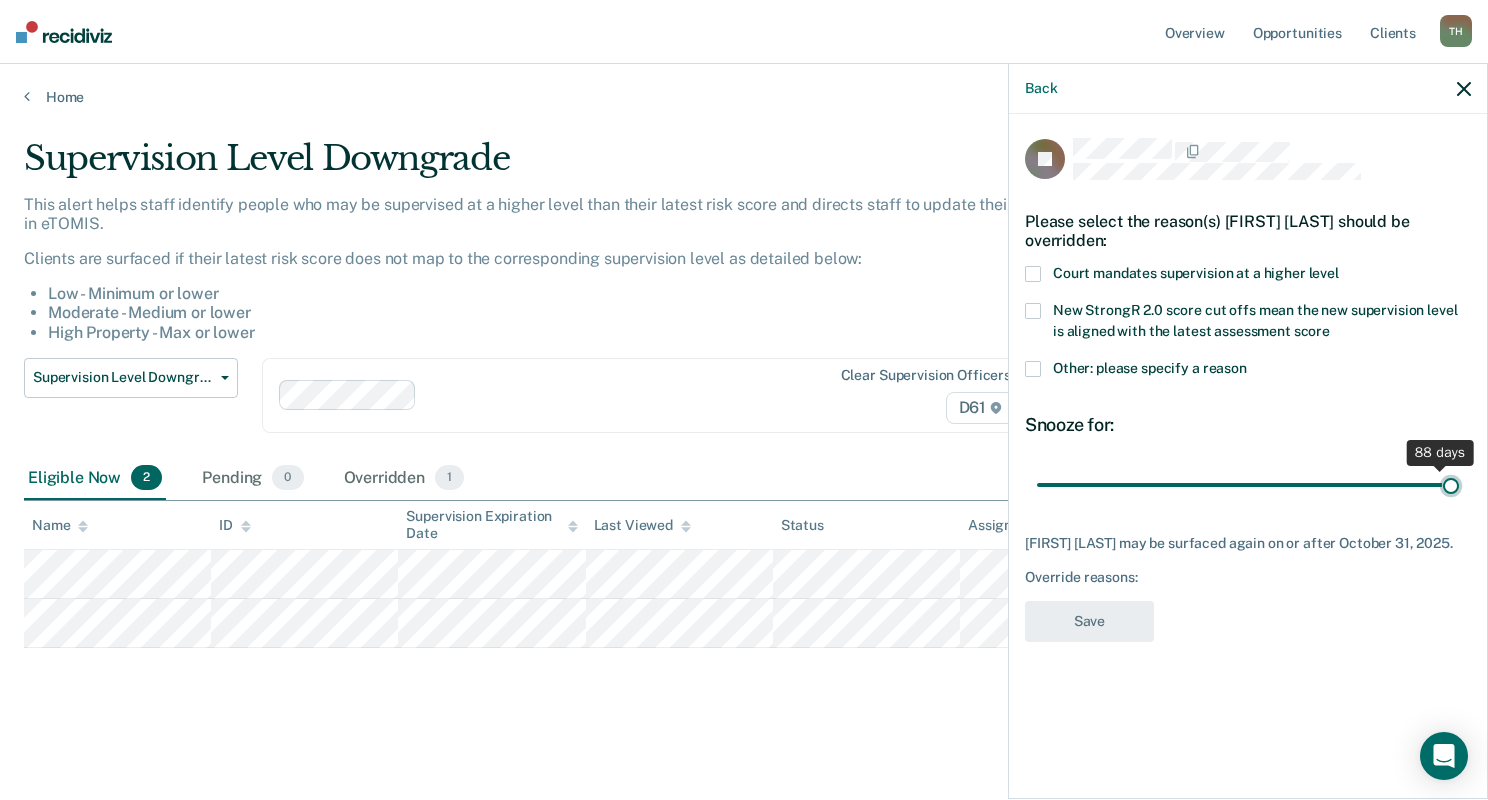 type on "90" 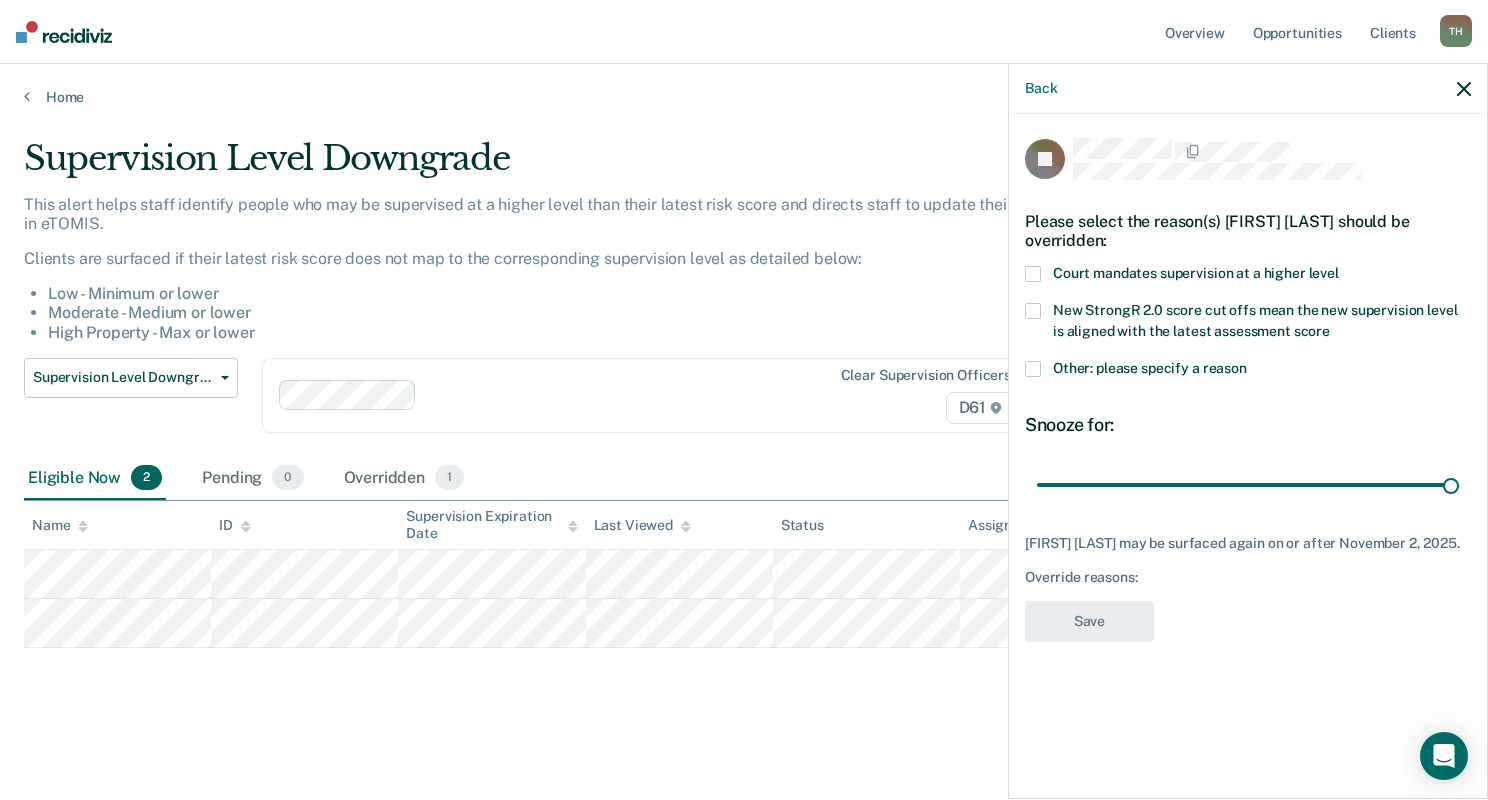 click at bounding box center (1033, 369) 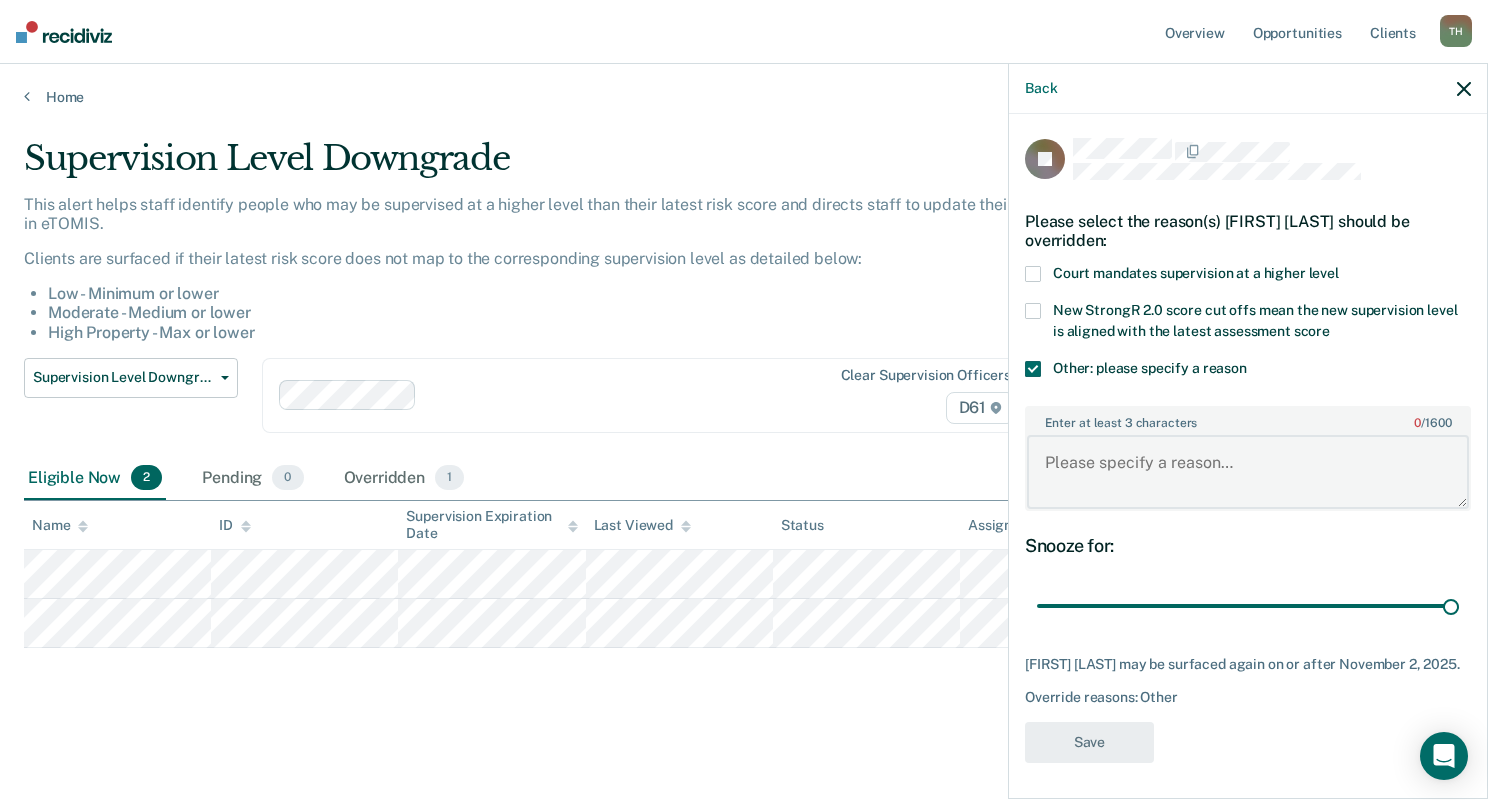 click on "Enter at least 3 characters 0  /  1600" at bounding box center (1248, 472) 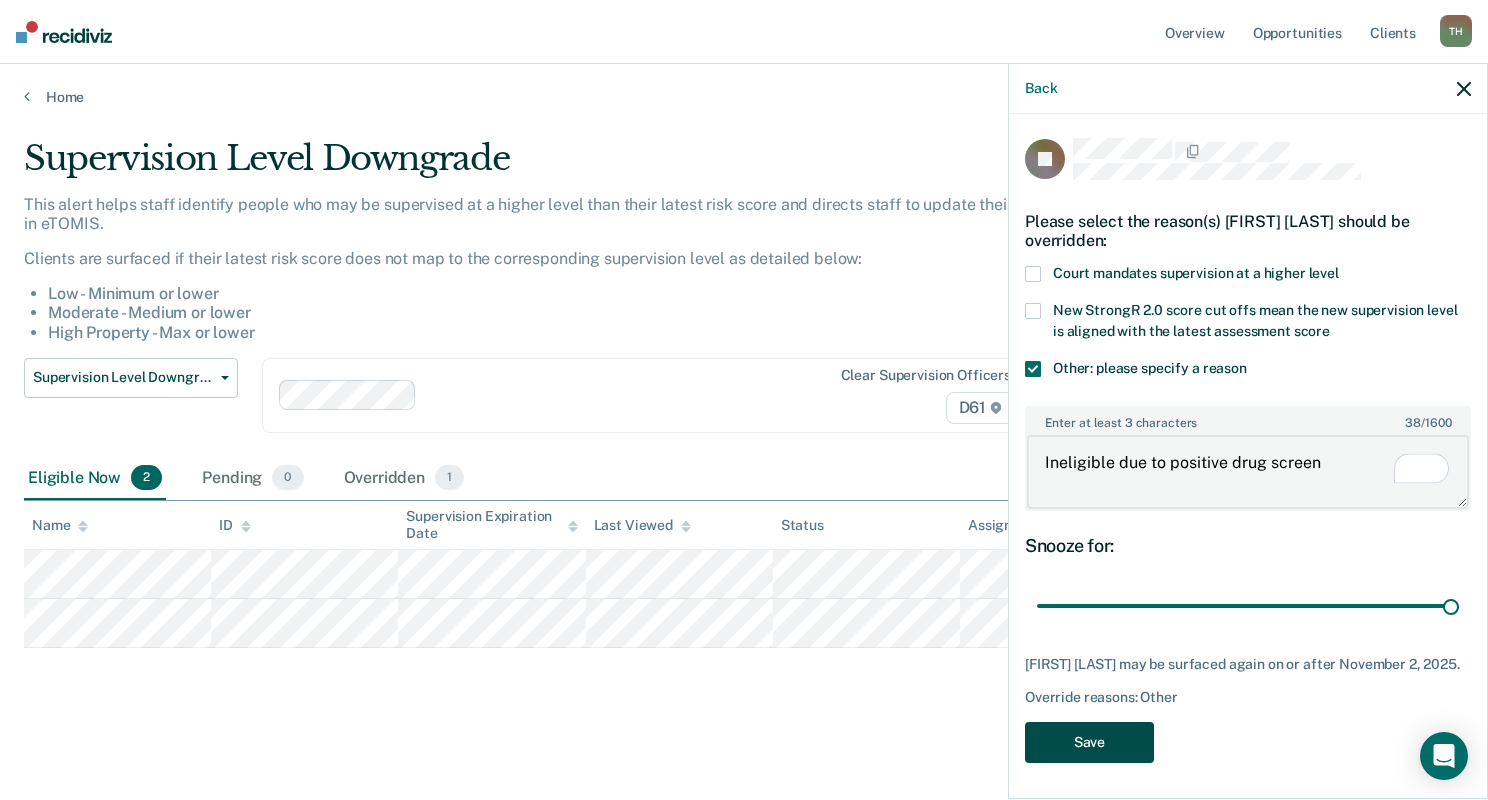 type on "Ineligible due to positive drug screen" 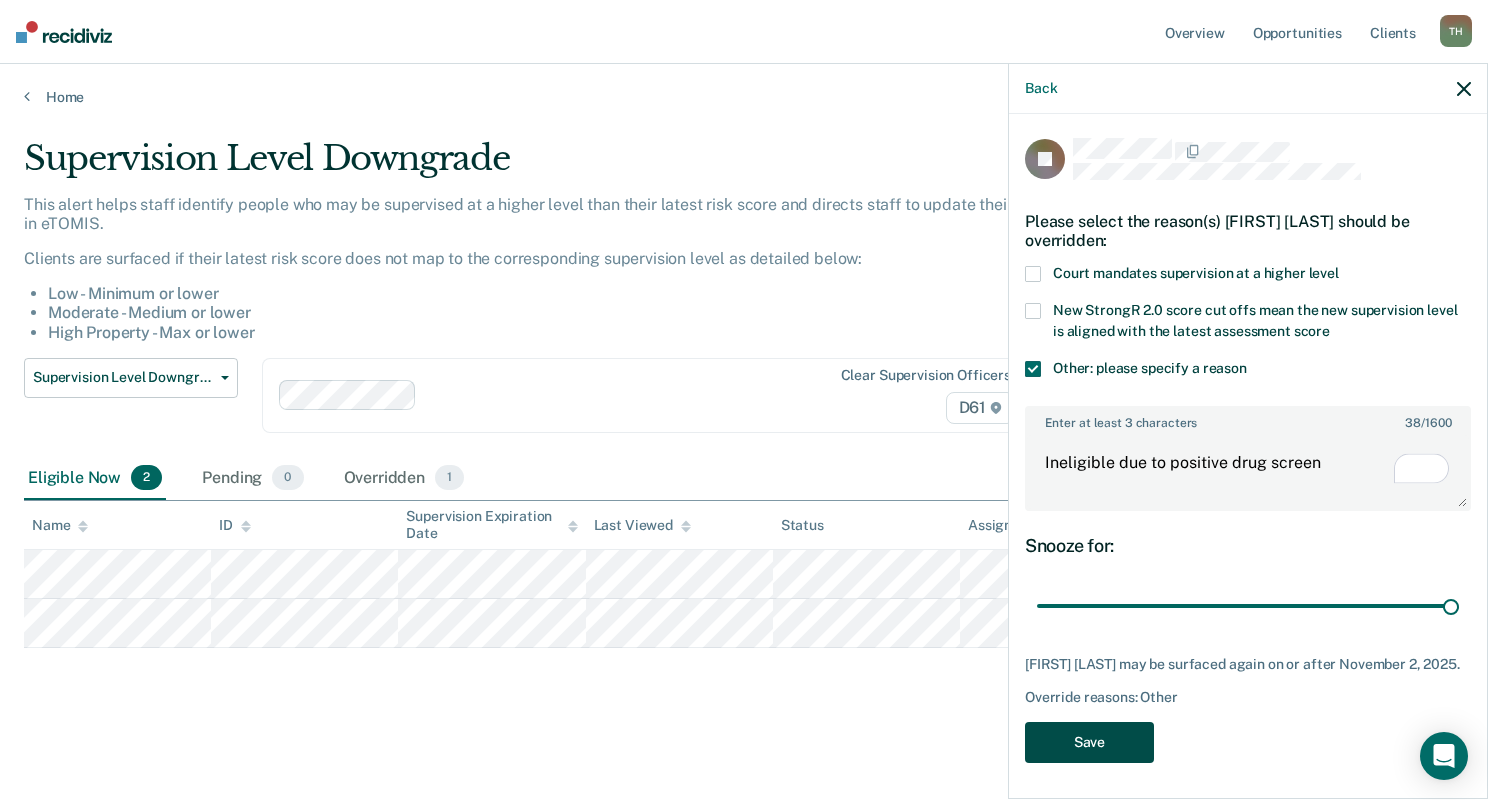 click on "Save" at bounding box center (1089, 742) 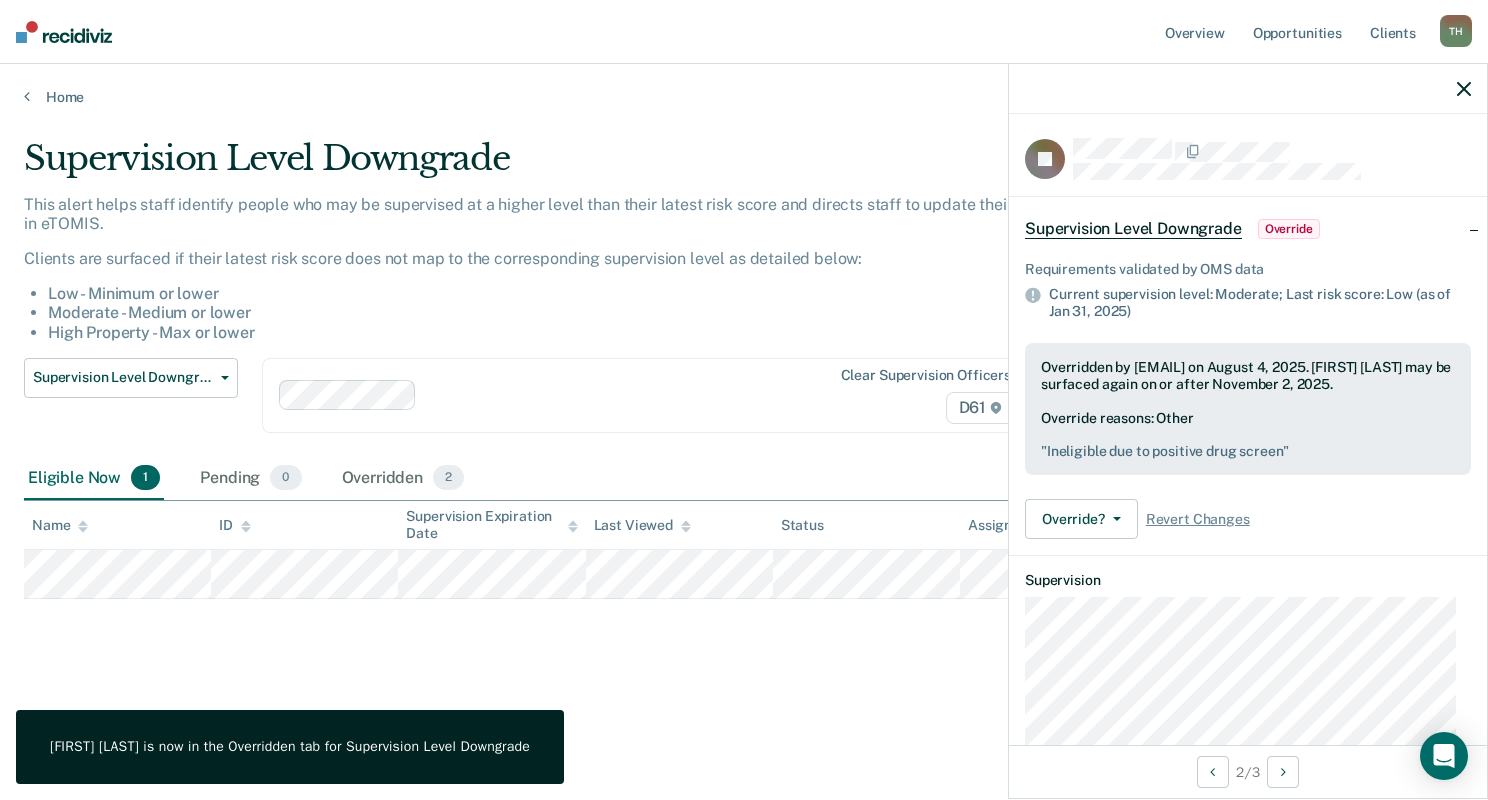 click on "Supervision Level Downgrade   This alert helps staff identify people who may be supervised at a higher level than their latest risk score and directs staff to update their supervision level in eTOMIS.
Clients are surfaced if their latest risk score does not map to the corresponding supervision level as detailed below:
Low - Minimum or lower
Moderate - Medium or lower
High Property - Max or lower
Supervision Level Downgrade Supervision Level Downgrade Suspension of Direct Supervision Compliant Reporting - 2025 Policy Clear   supervision officers D61   Eligible Now [NUMBER] Pending [NUMBER] Overridden [NUMBER]
To pick up a draggable item, press the space bar.
While dragging, use the arrow keys to move the item.
Press space again to drop the item in its new position, or press escape to cancel.
Name ID Supervision Expiration Date Last Viewed Status Assigned to" at bounding box center [744, 426] 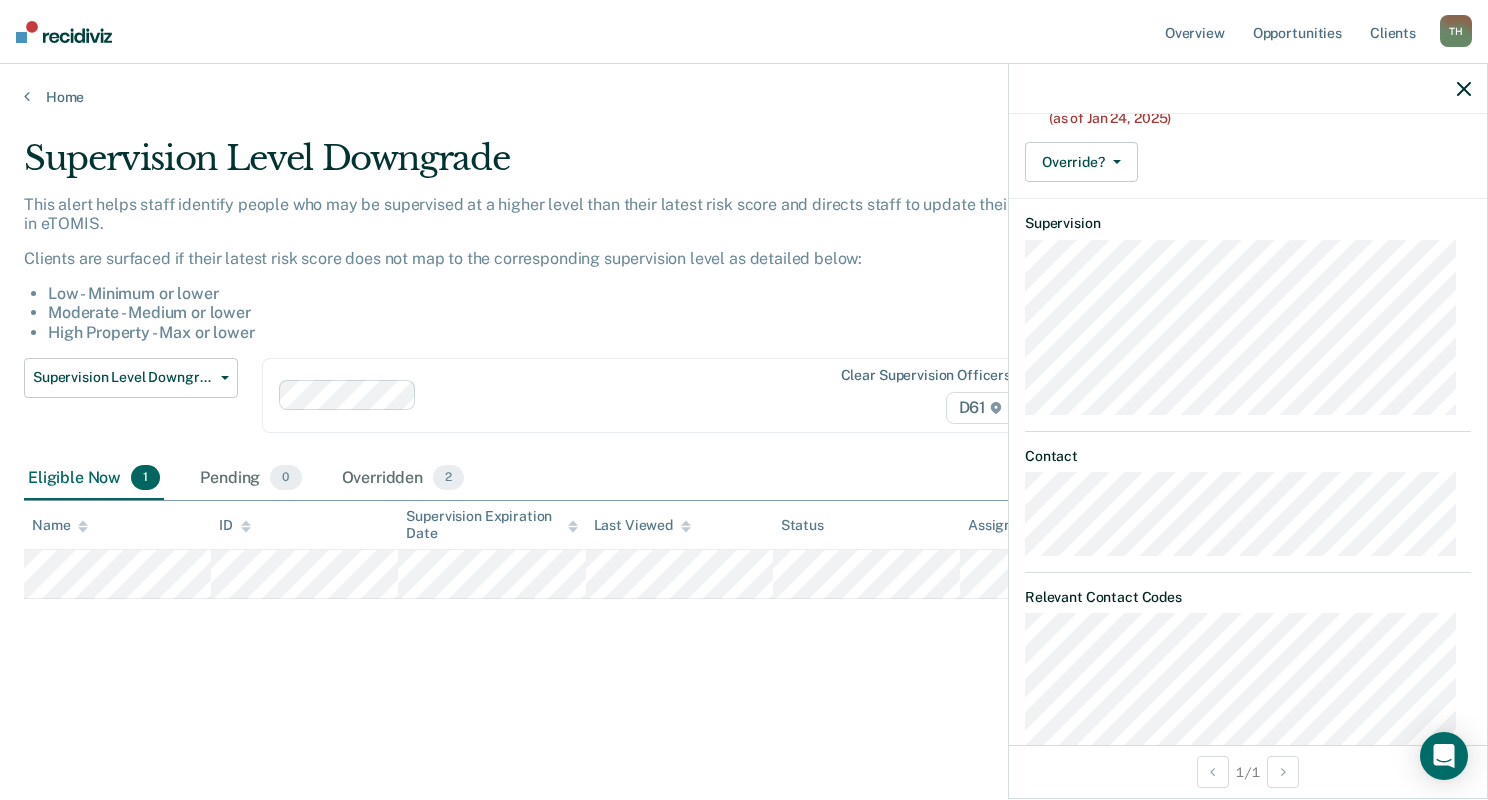 scroll, scrollTop: 0, scrollLeft: 0, axis: both 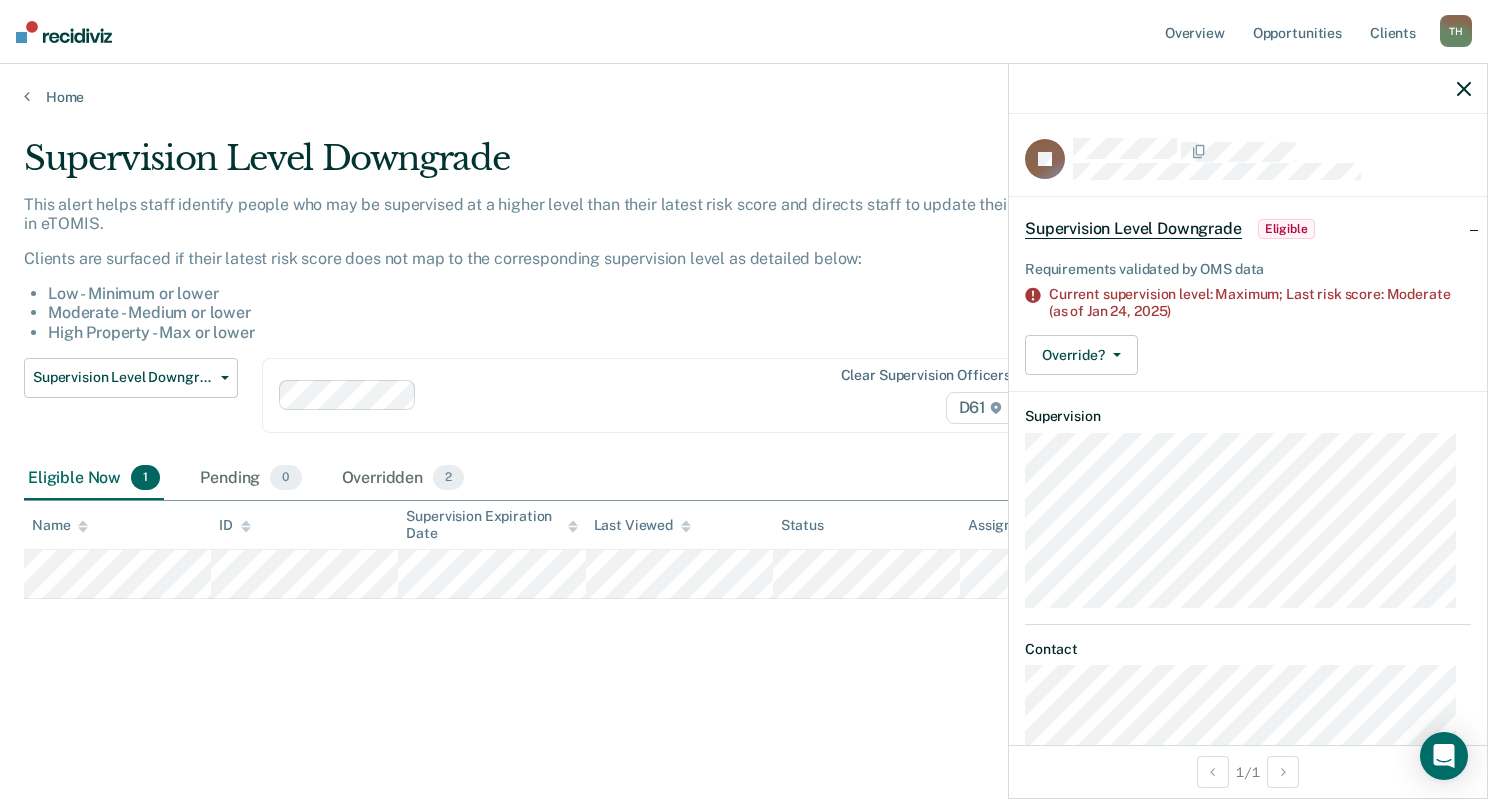 click on "Supervision Level Downgrade   This alert helps staff identify people who may be supervised at a higher level than their latest risk score and directs staff to update their supervision level in eTOMIS.
Clients are surfaced if their latest risk score does not map to the corresponding supervision level as detailed below:
Low - Minimum or lower
Moderate - Medium or lower
High Property - Max or lower
Supervision Level Downgrade Supervision Level Downgrade Suspension of Direct Supervision Compliant Reporting - 2025 Policy Clear   supervision officers D61   Eligible Now [NUMBER] Pending [NUMBER] Overridden [NUMBER]
To pick up a draggable item, press the space bar.
While dragging, use the arrow keys to move the item.
Press space again to drop the item in its new position, or press escape to cancel.
Name ID Supervision Expiration Date Last Viewed Status Assigned to" at bounding box center (744, 450) 